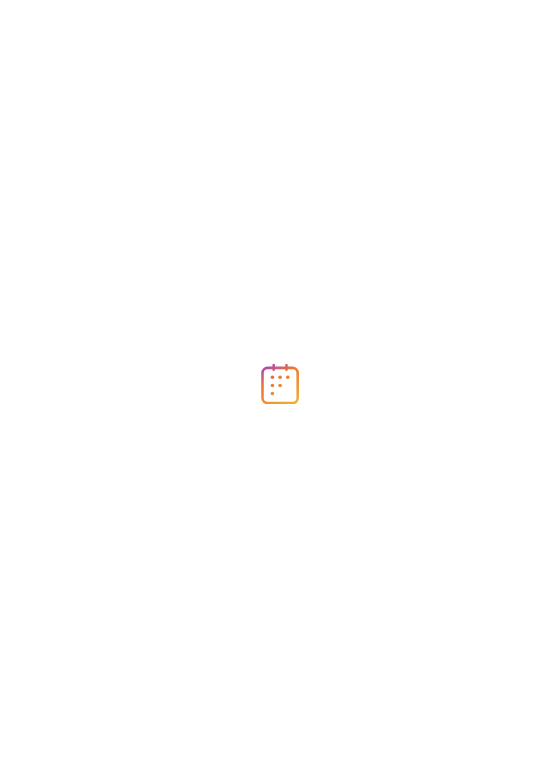 scroll, scrollTop: 0, scrollLeft: 0, axis: both 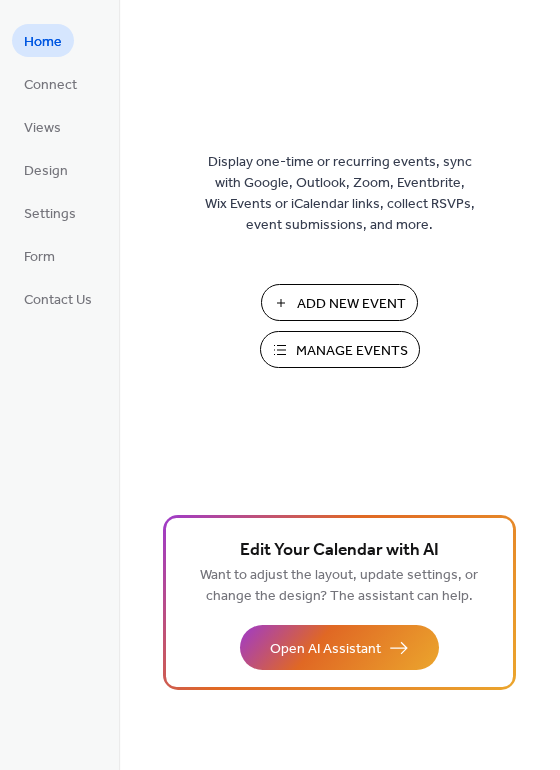 click on "Manage Events" at bounding box center [352, 351] 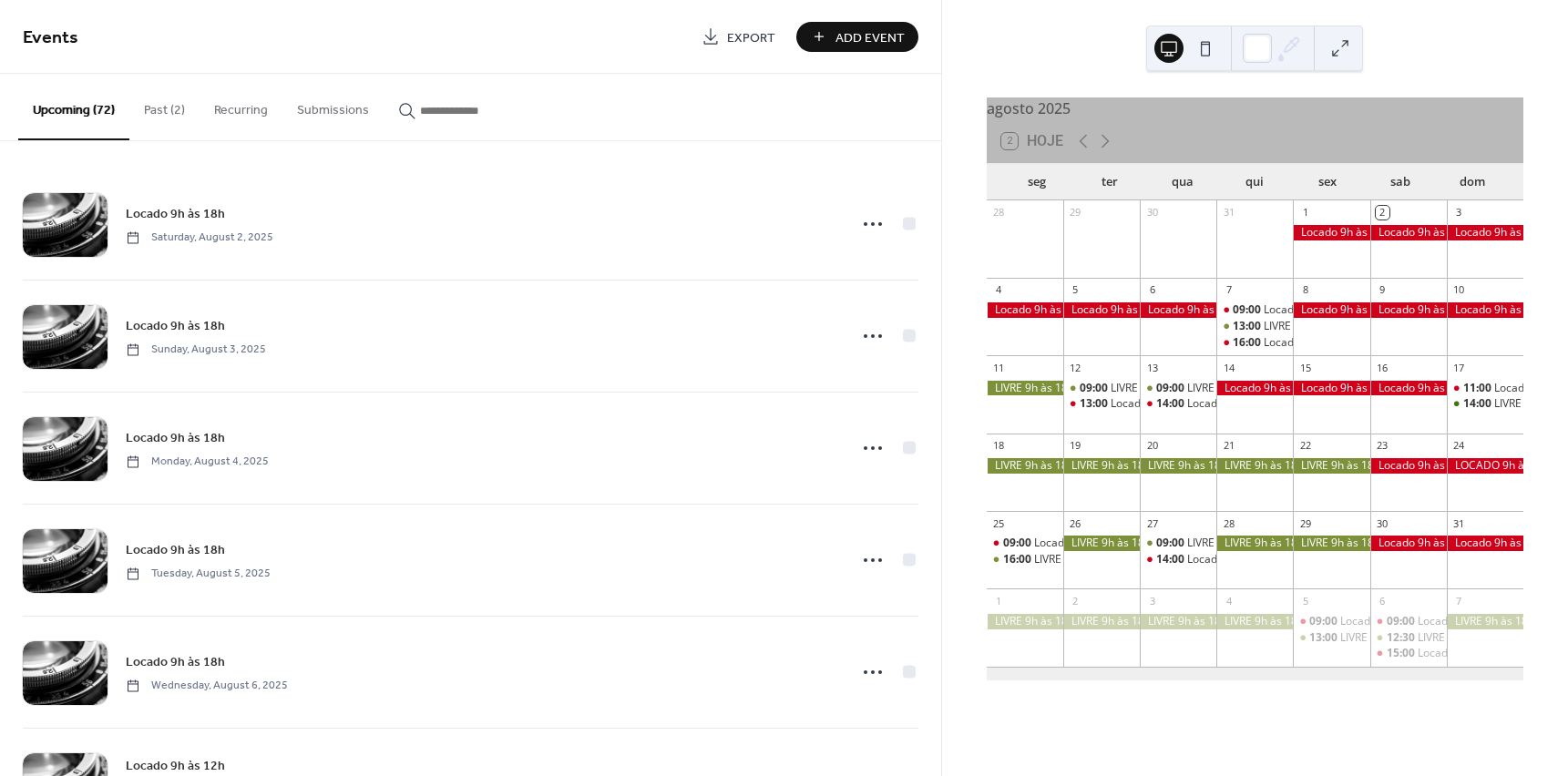 scroll, scrollTop: 0, scrollLeft: 0, axis: both 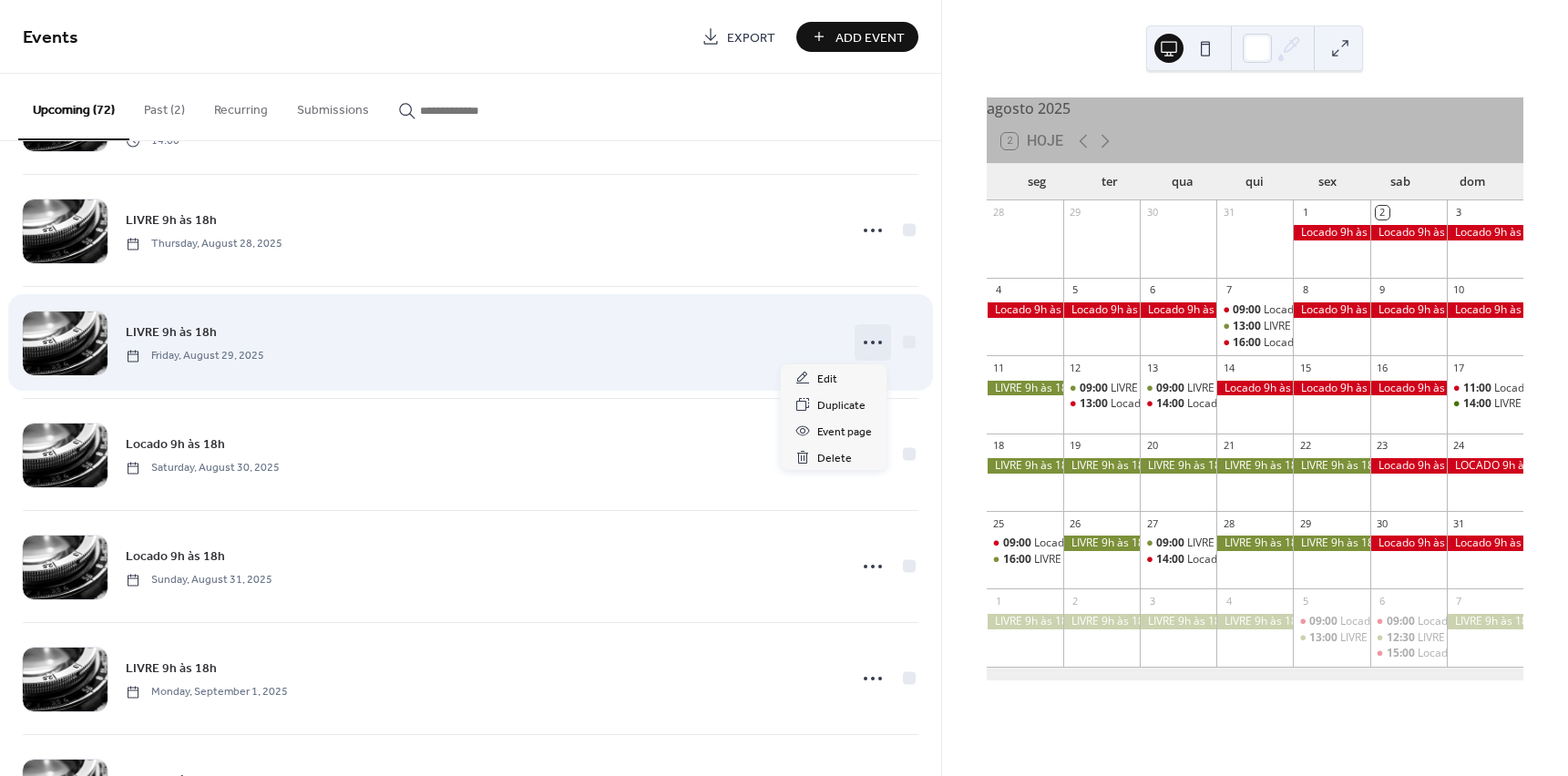 click 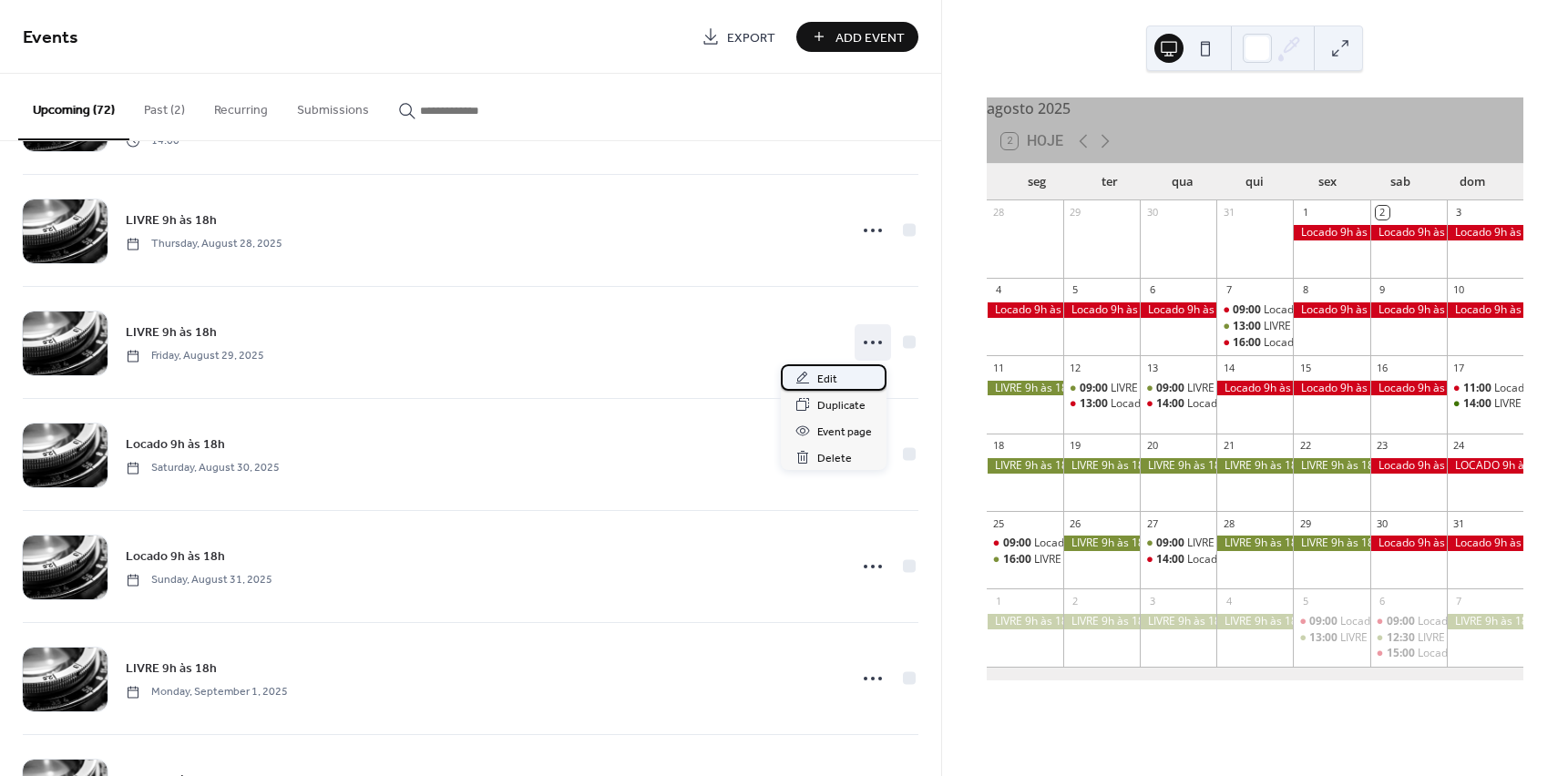 click on "Edit" at bounding box center [827, 379] 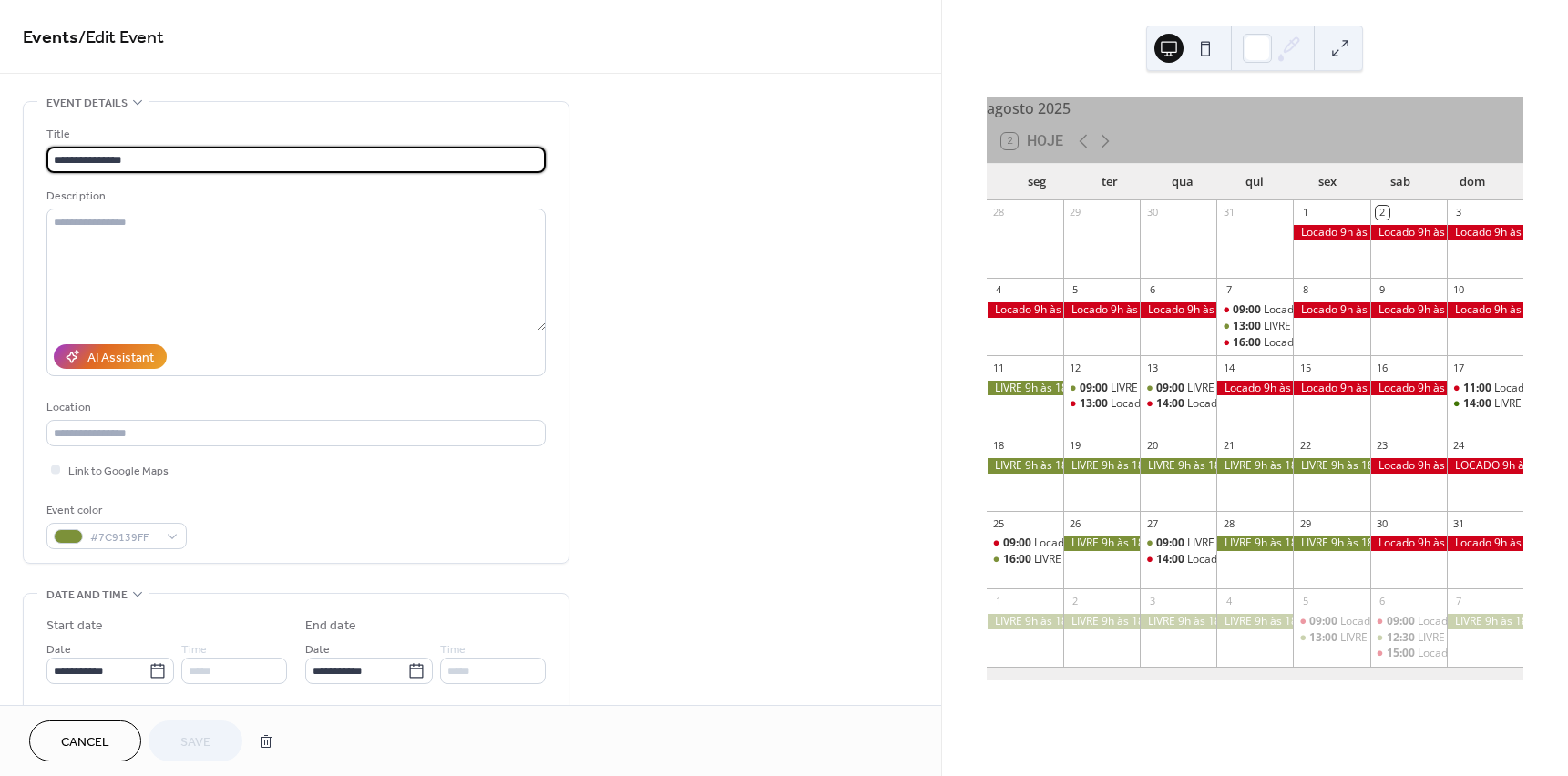 drag, startPoint x: 118, startPoint y: 158, endPoint x: 259, endPoint y: 157, distance: 141.00355 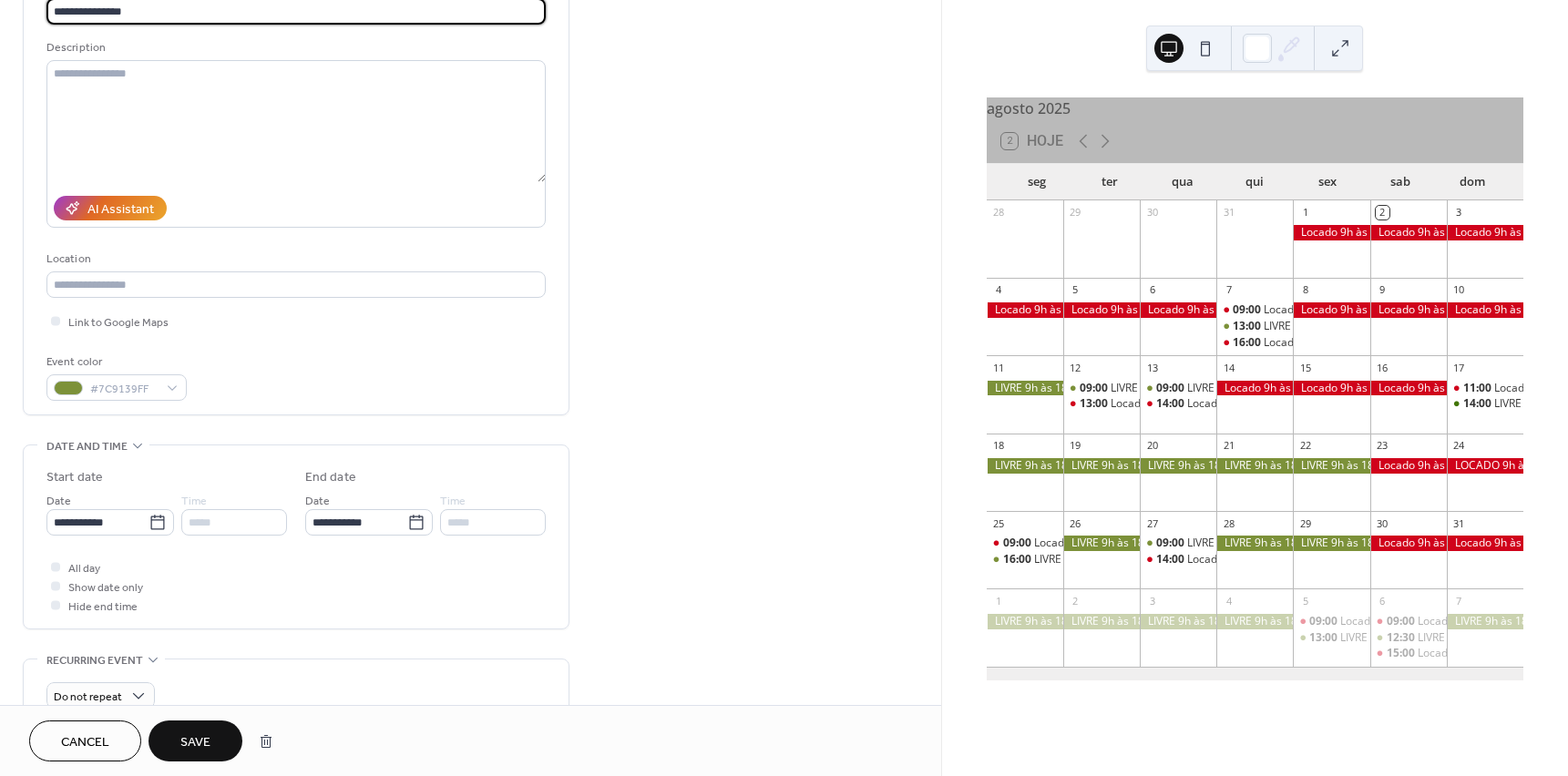 scroll, scrollTop: 182, scrollLeft: 0, axis: vertical 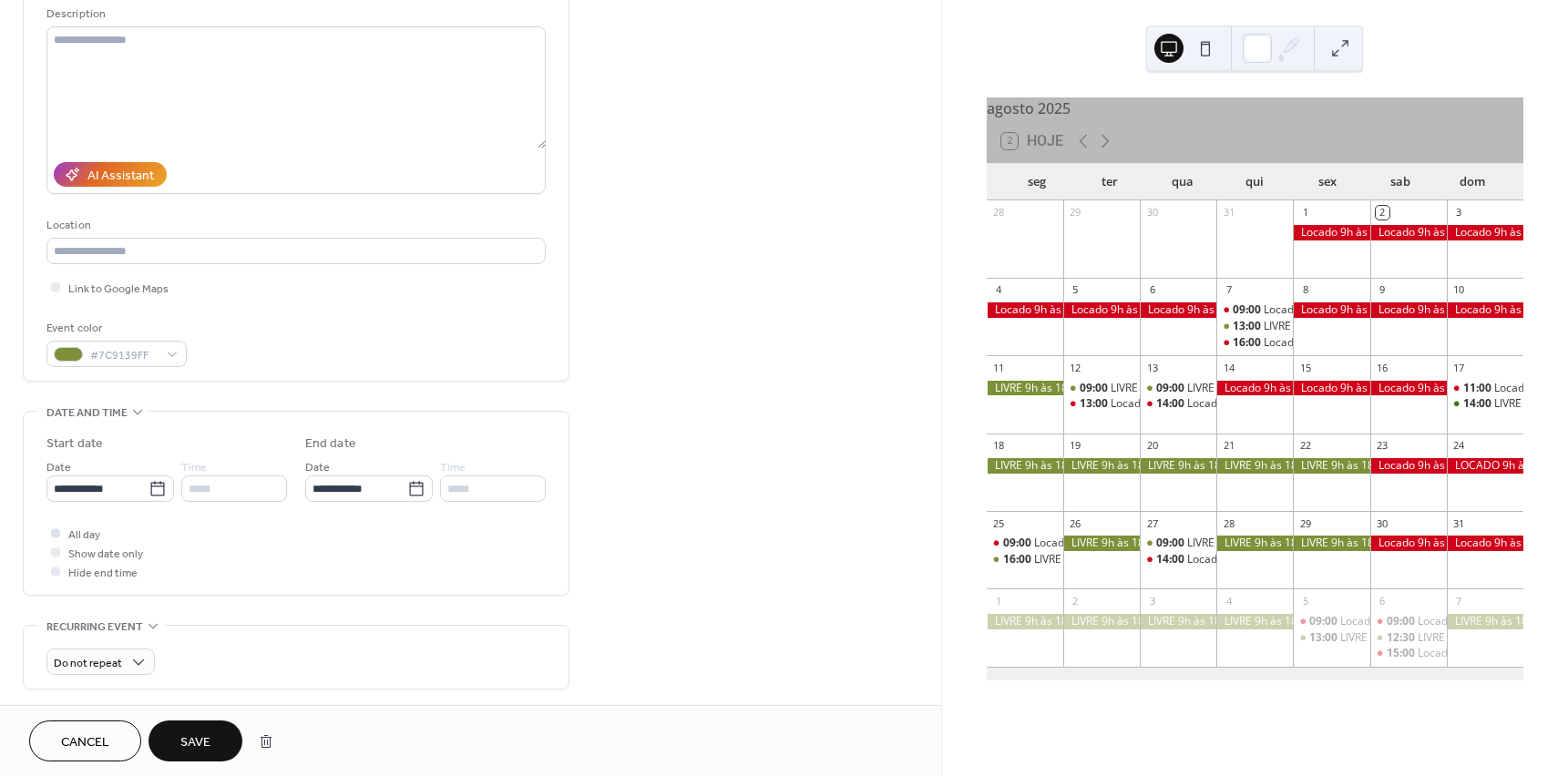 type on "**********" 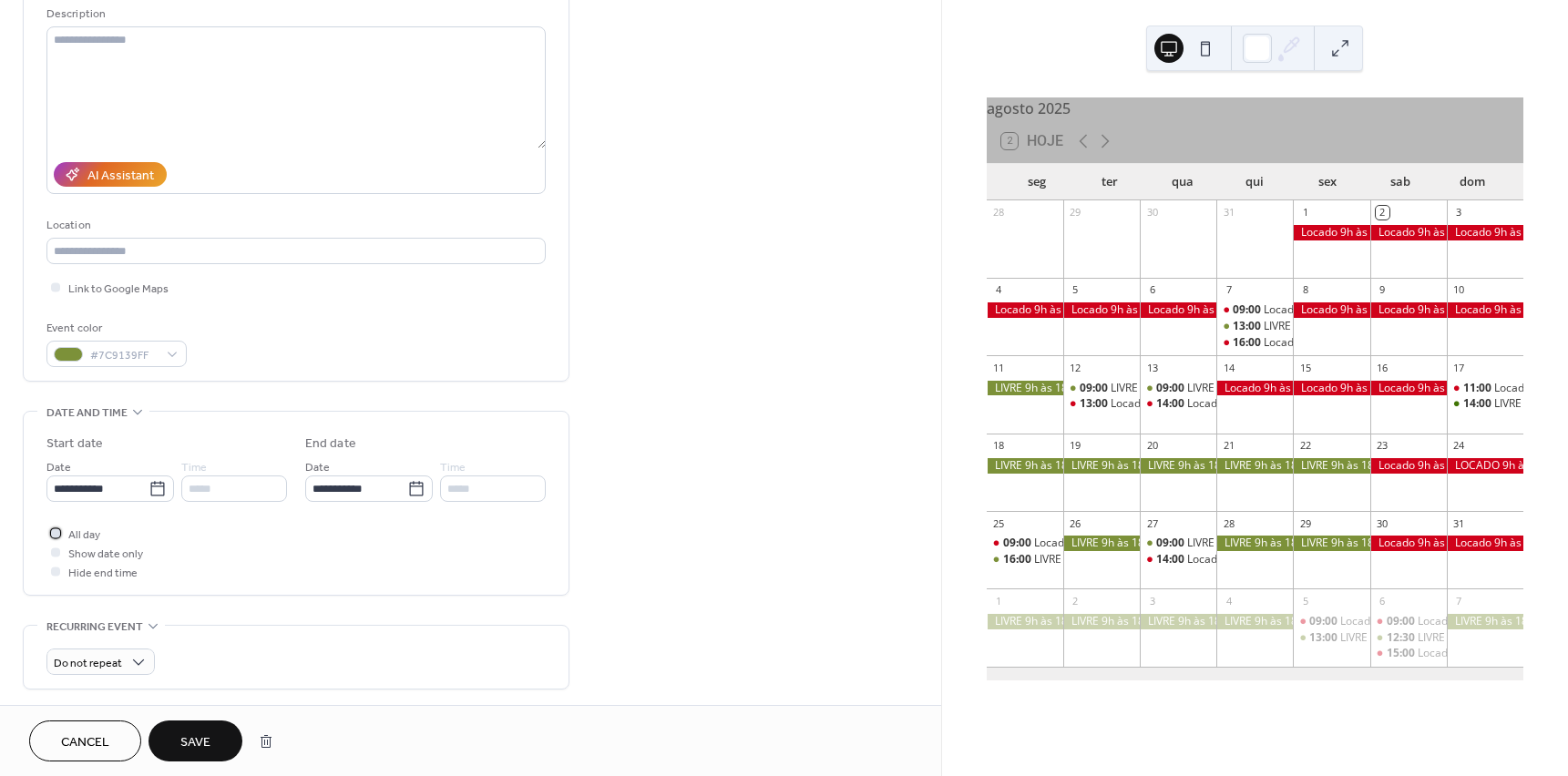 click 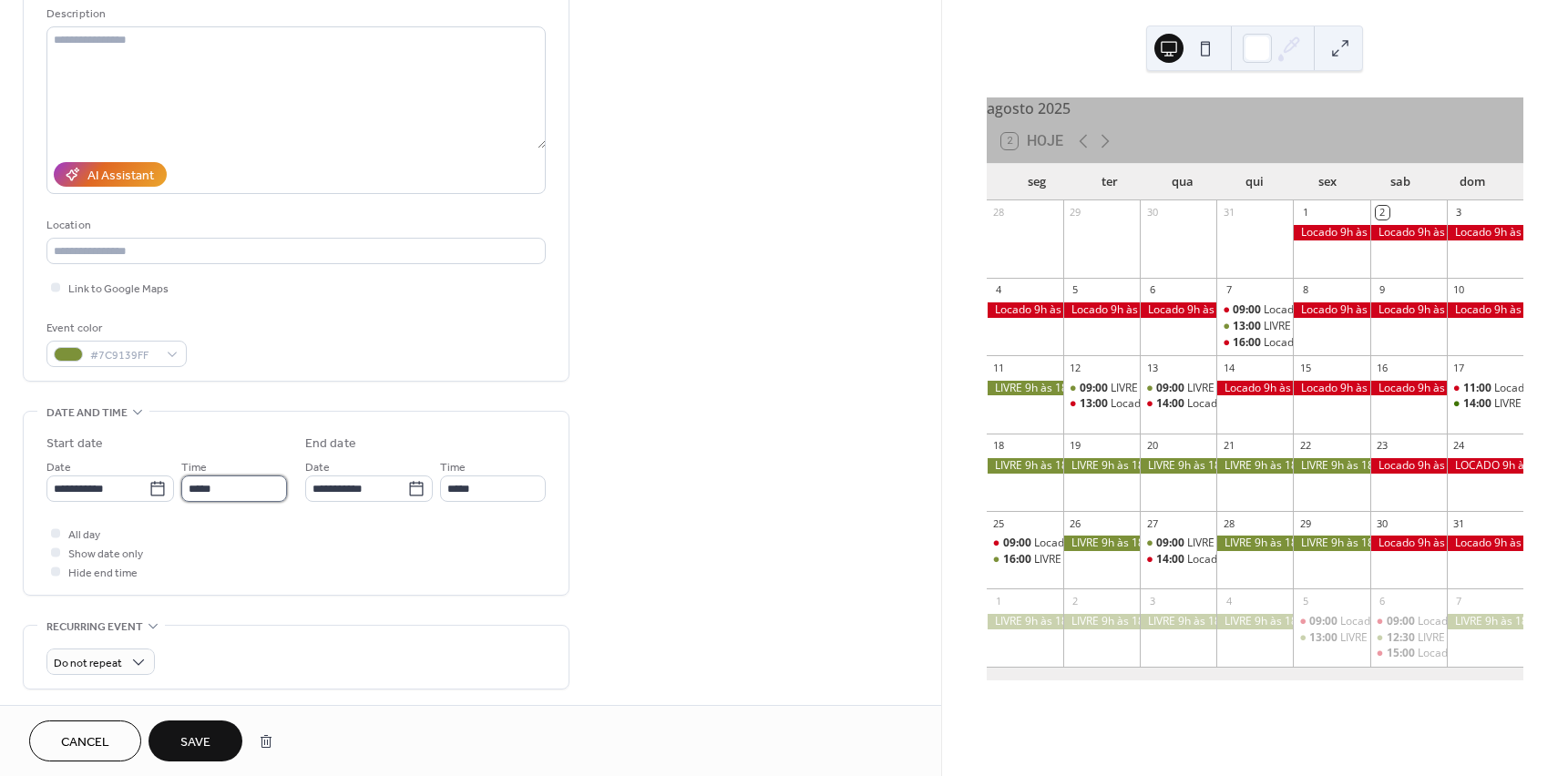 click on "*****" at bounding box center (234, 488) 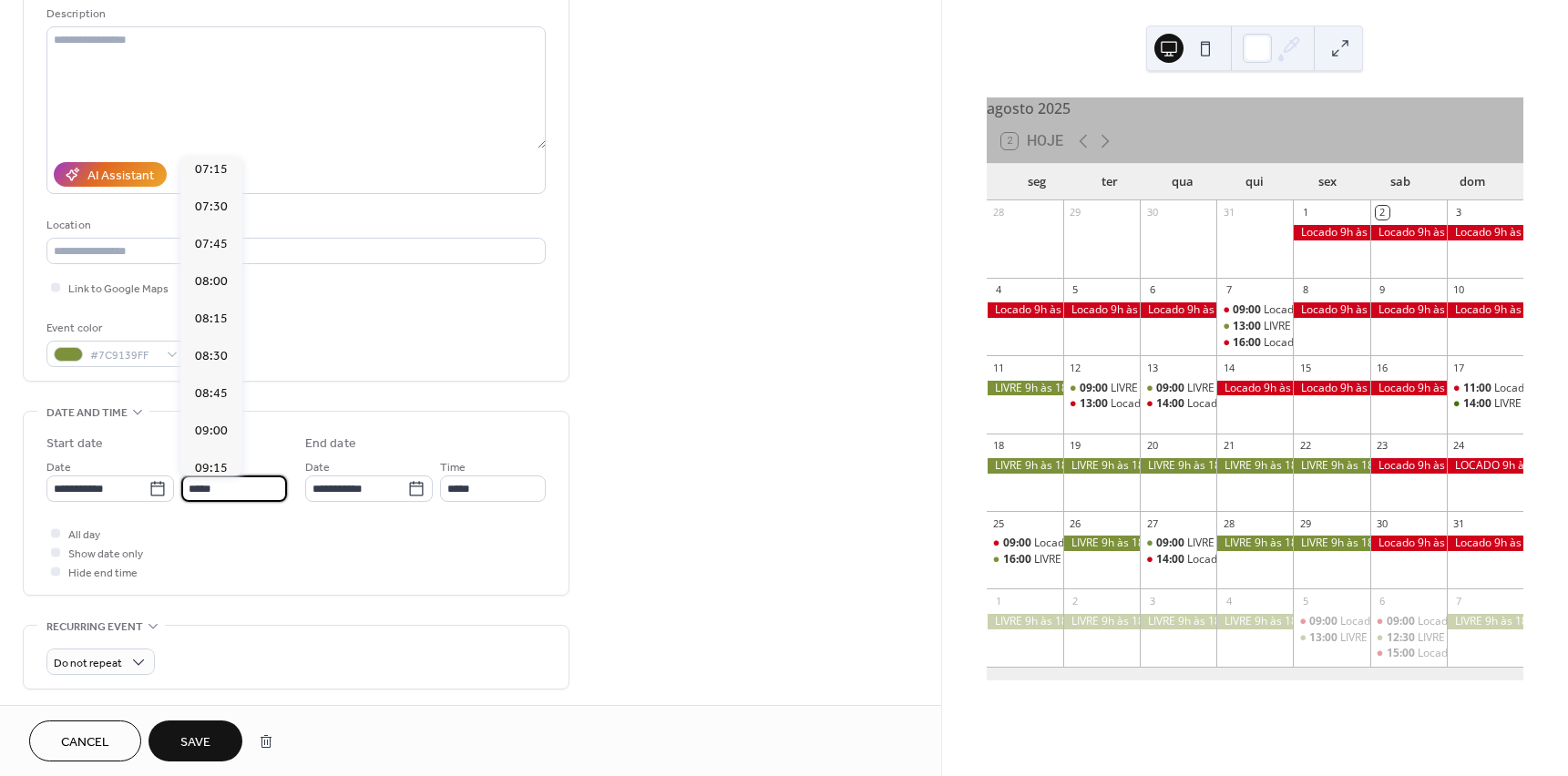 scroll, scrollTop: 1093, scrollLeft: 0, axis: vertical 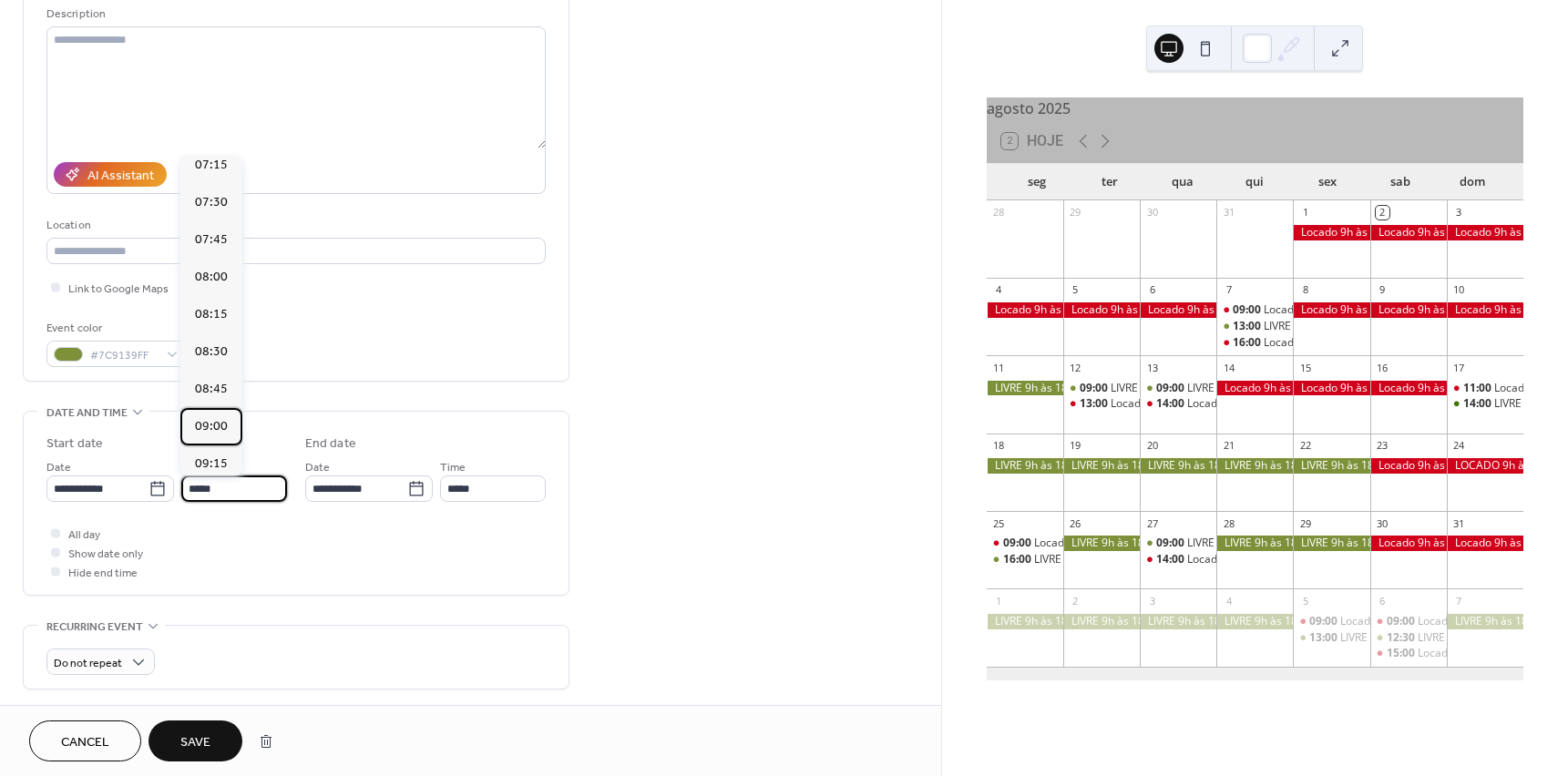 click on "09:00" at bounding box center [211, 426] 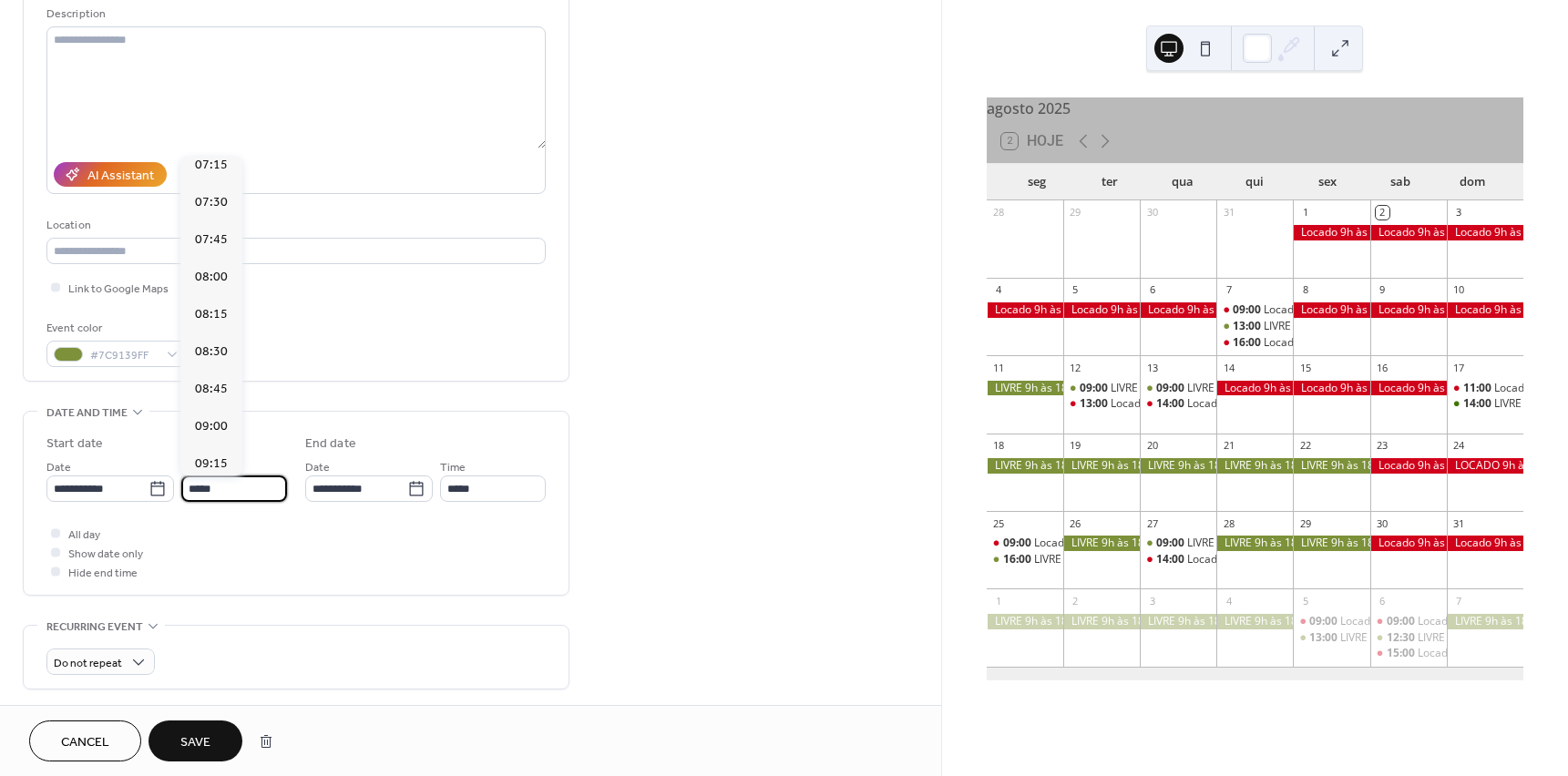 type on "*****" 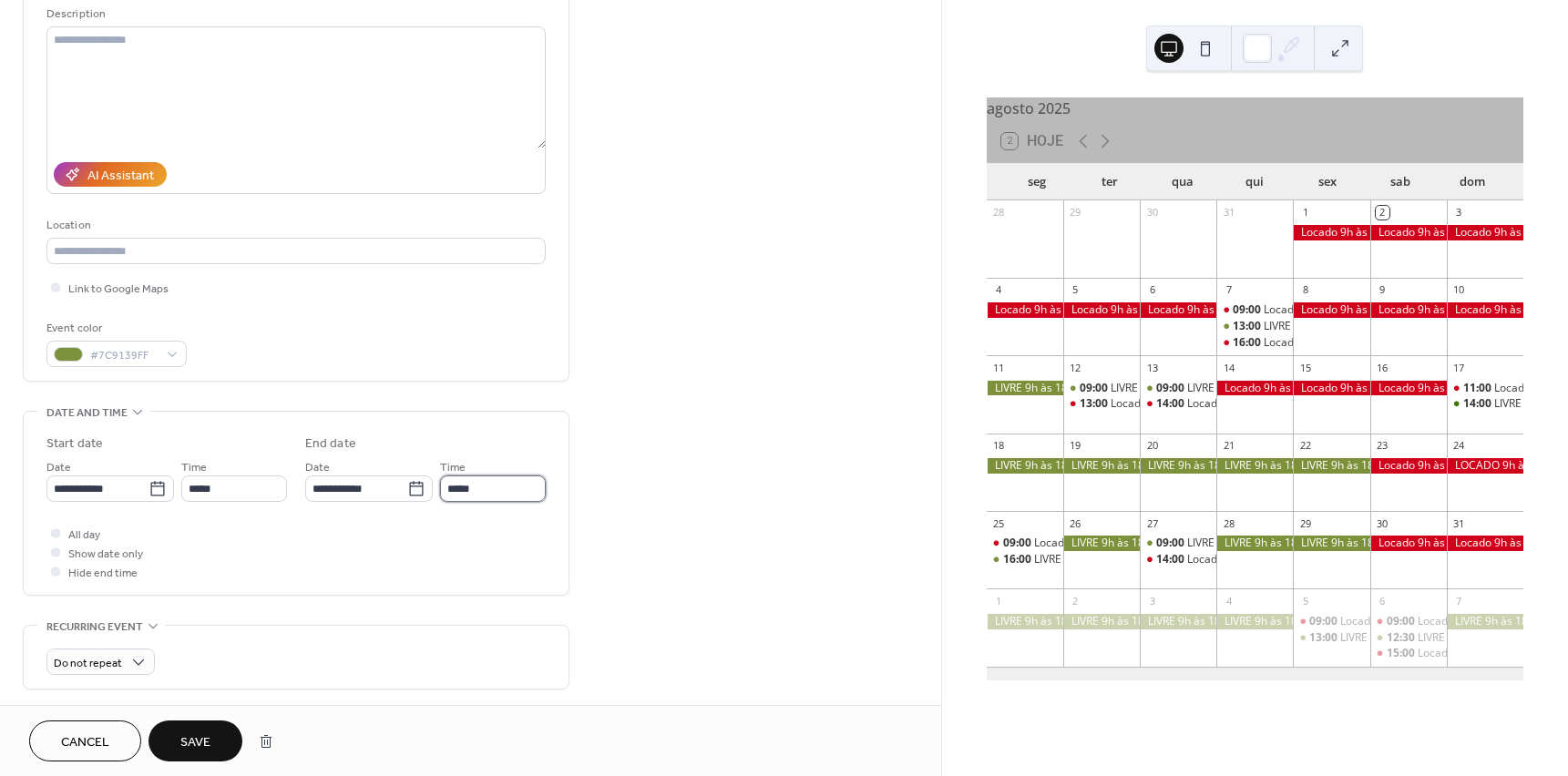 click on "*****" at bounding box center (493, 488) 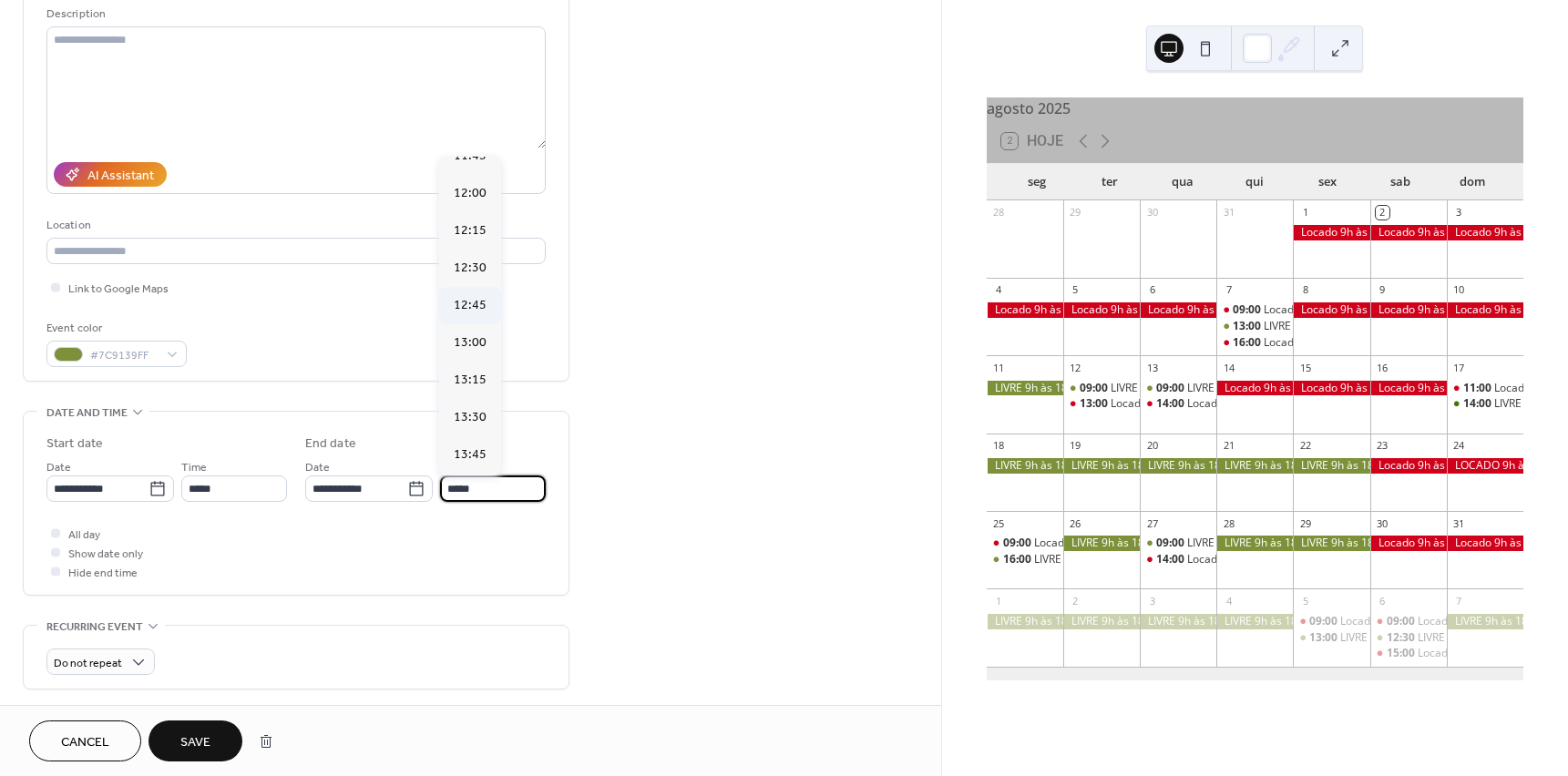 scroll, scrollTop: 455, scrollLeft: 0, axis: vertical 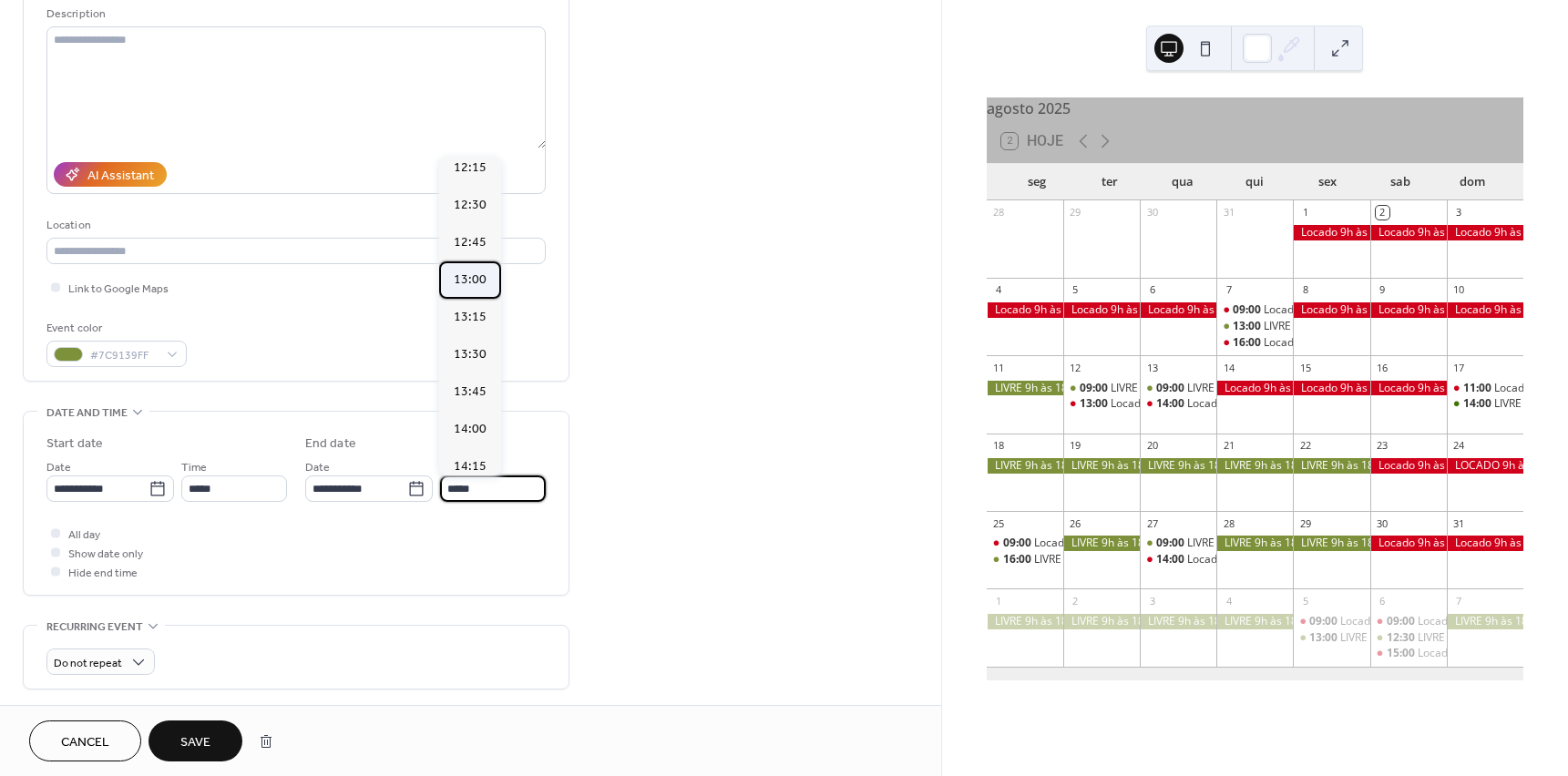 click on "13:00" at bounding box center (470, 280) 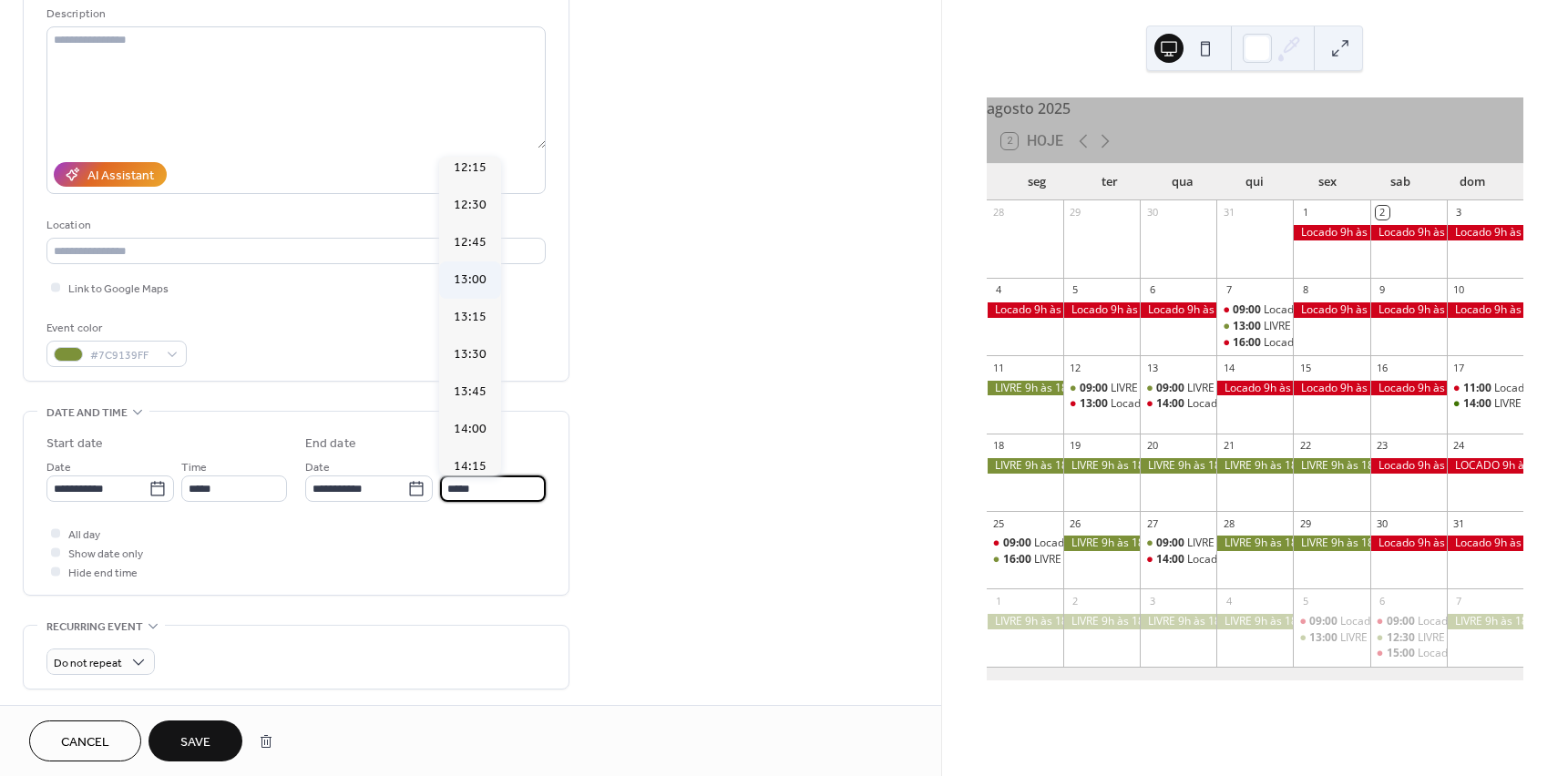 type on "*****" 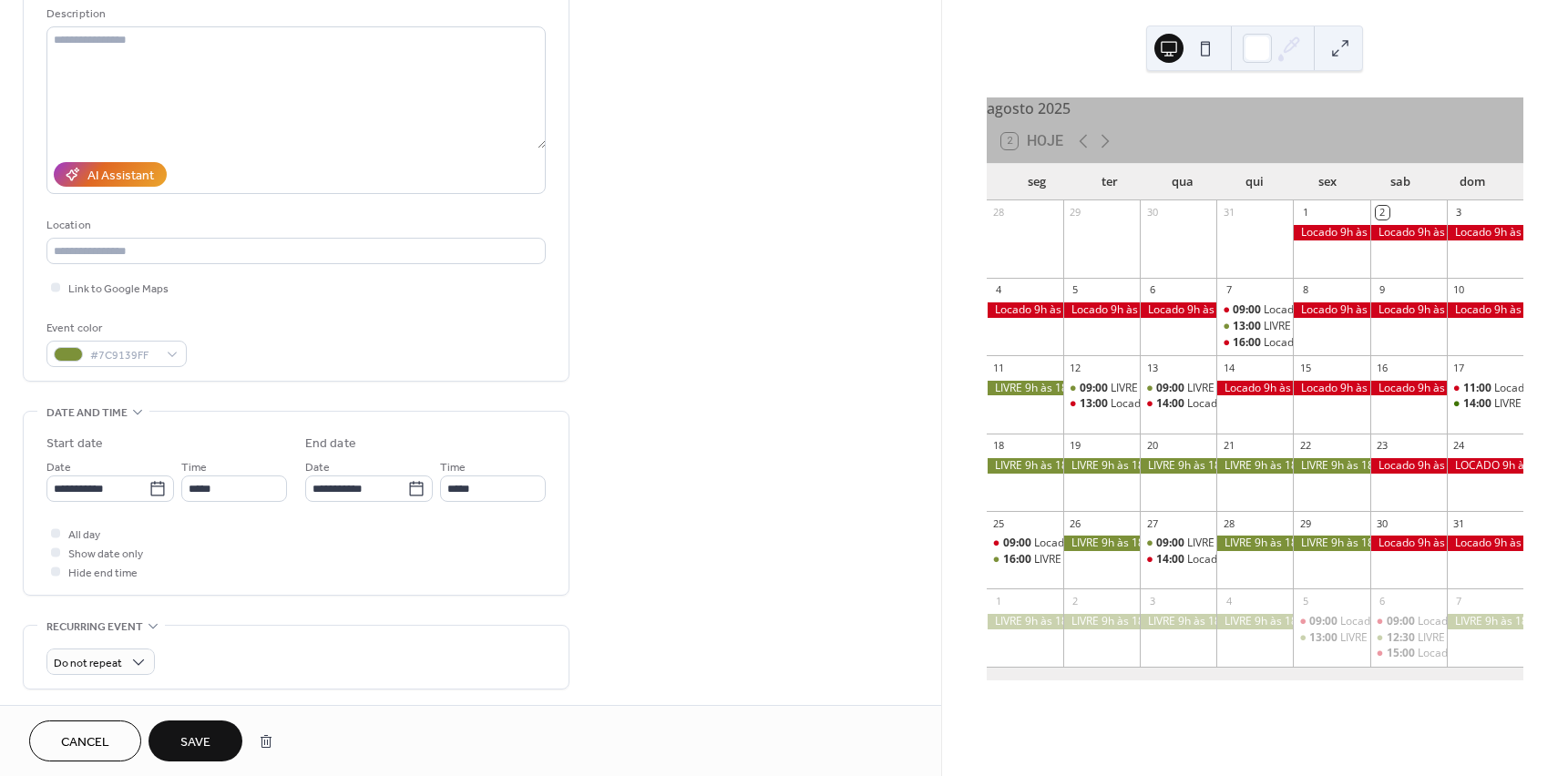 click on "Save" at bounding box center [195, 742] 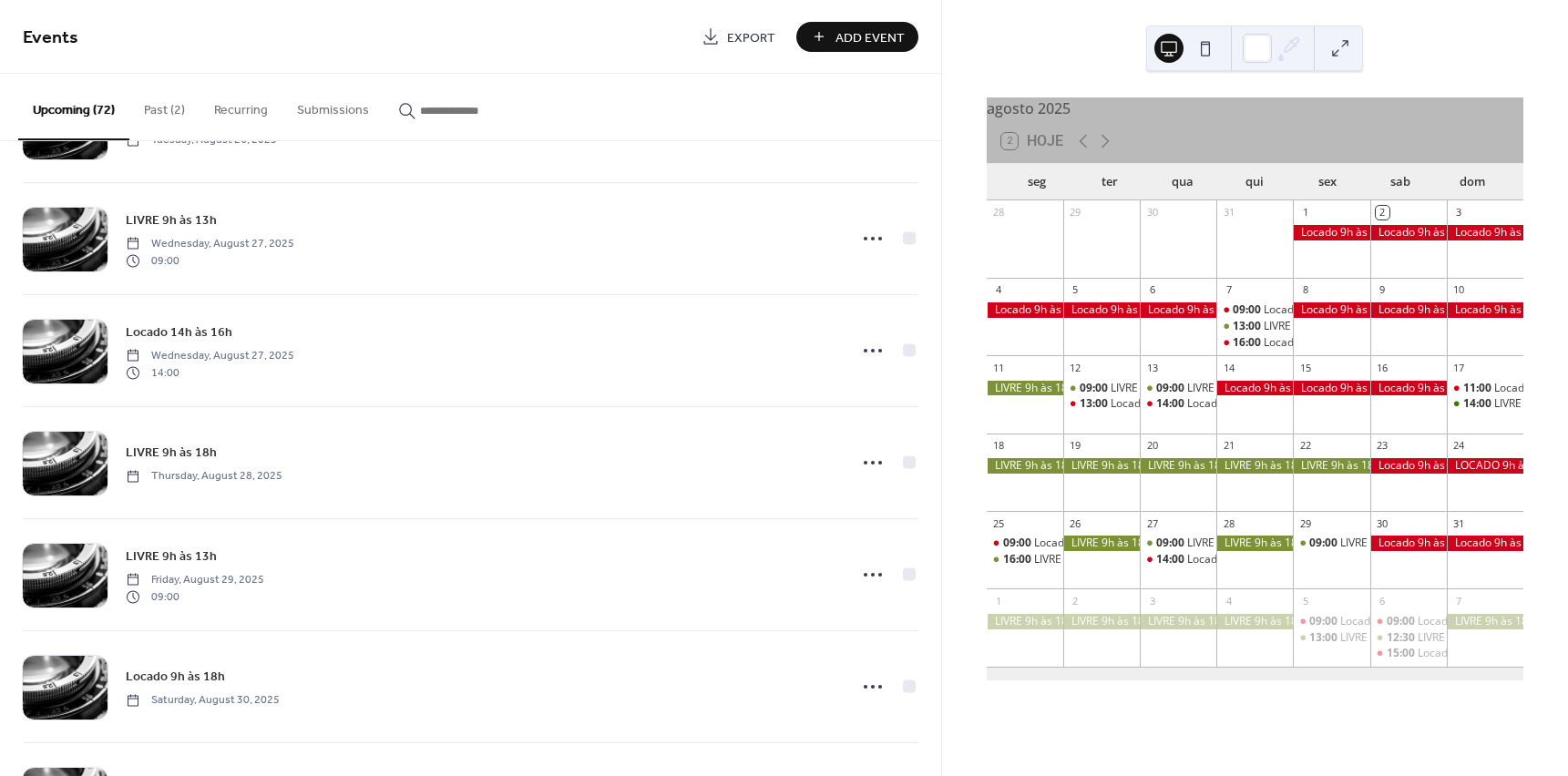 scroll, scrollTop: 3508, scrollLeft: 0, axis: vertical 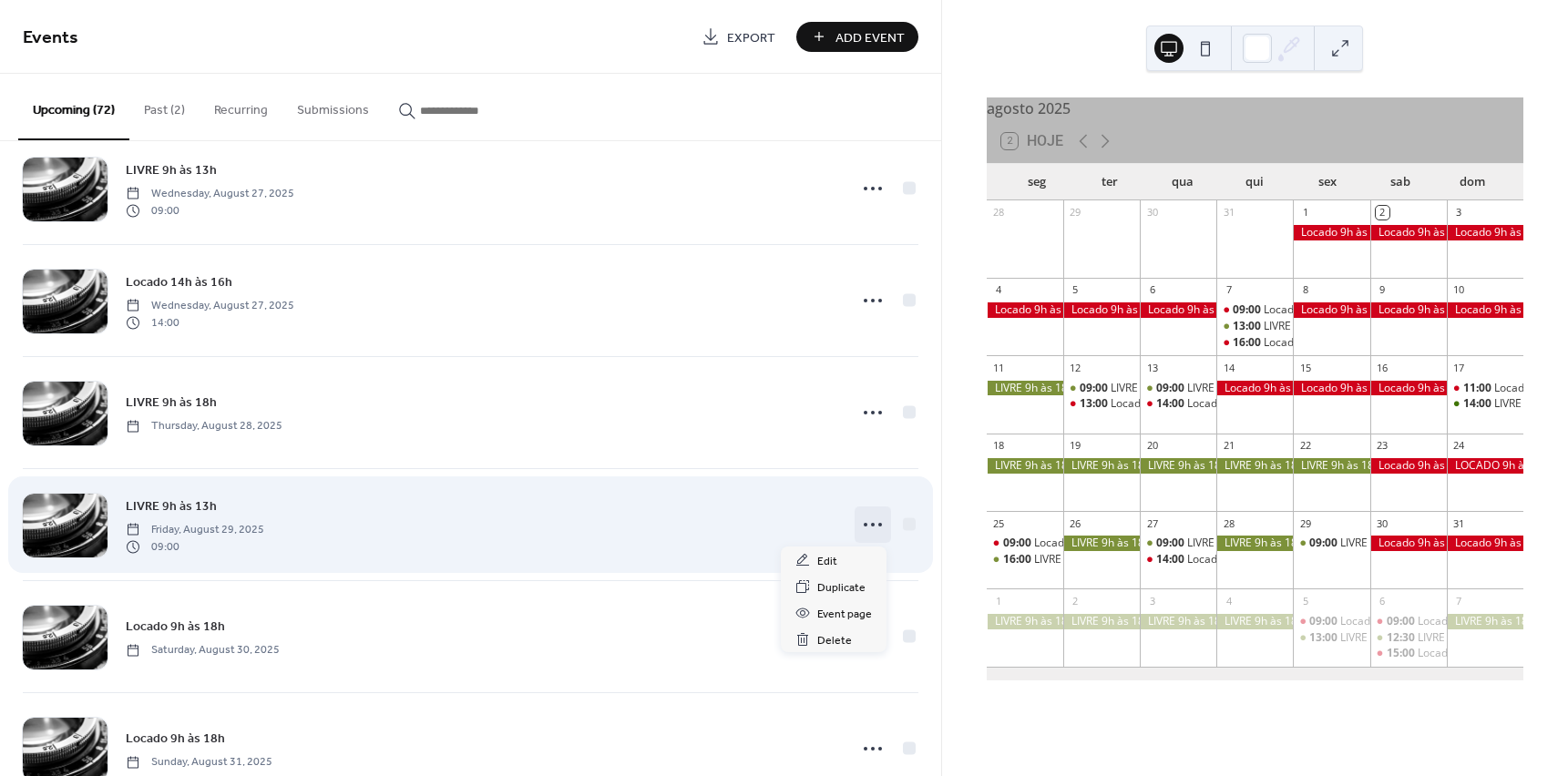click 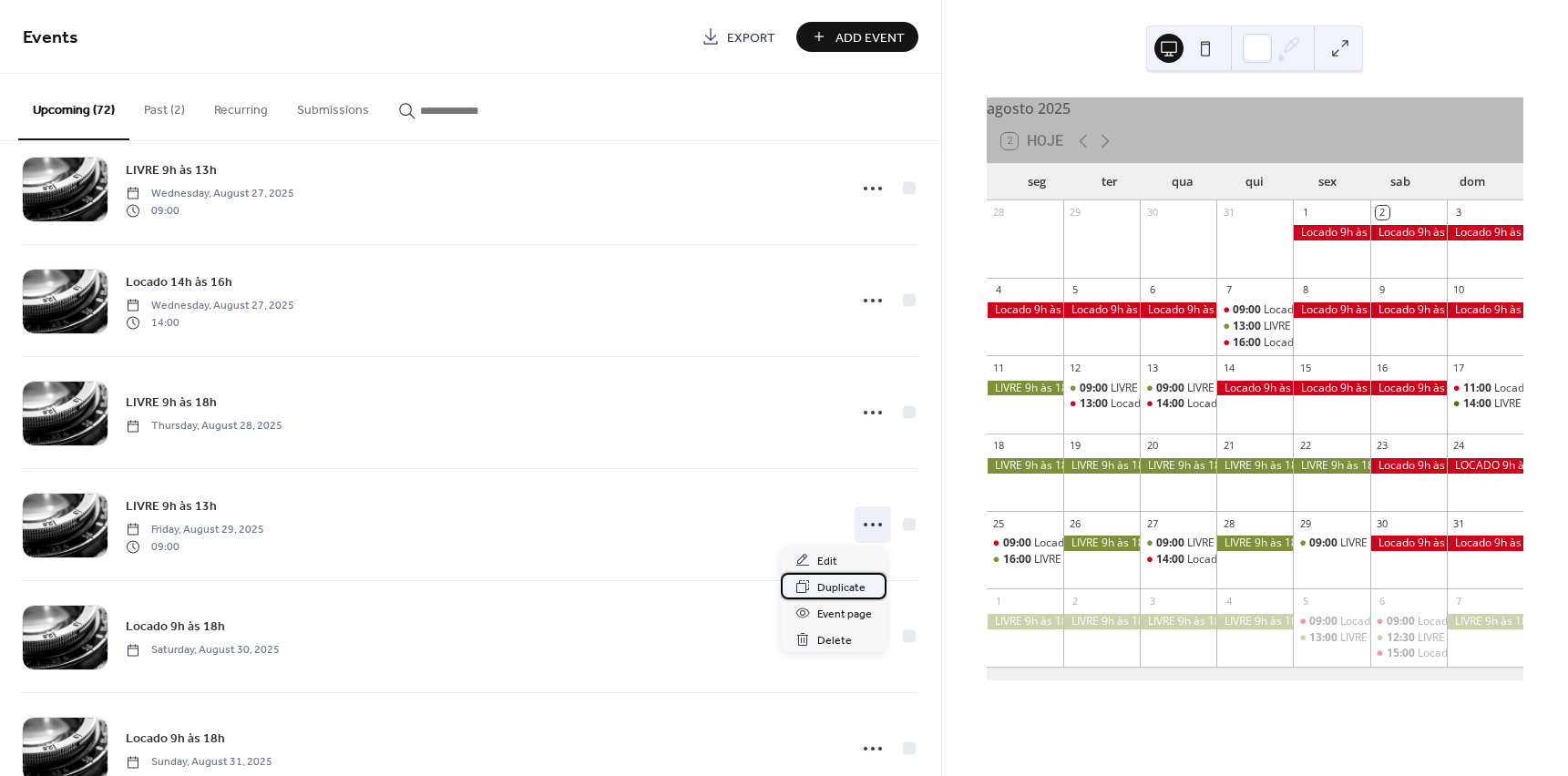 click on "Duplicate" at bounding box center [841, 587] 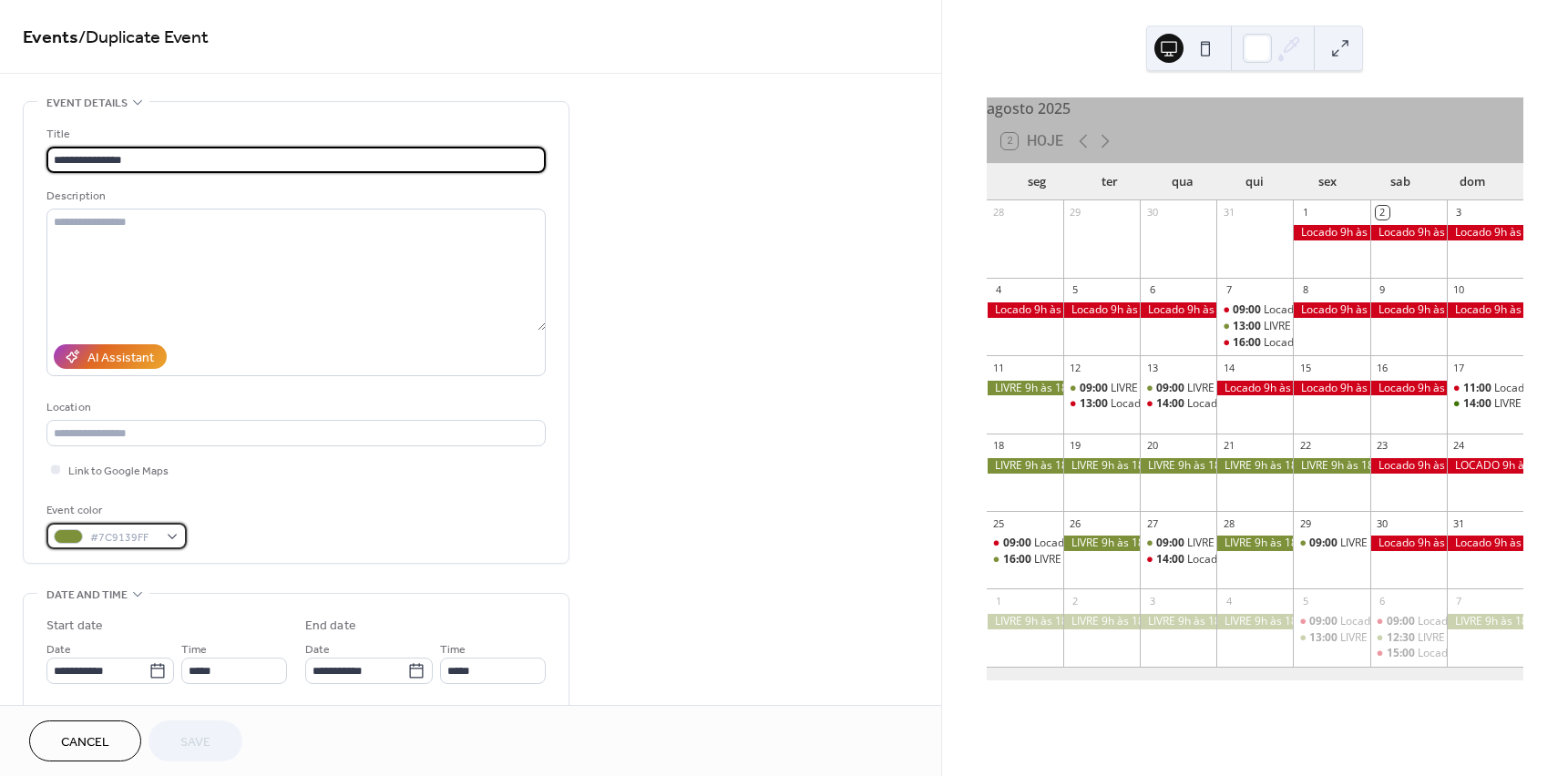 click on "#7C9139FF" at bounding box center (117, 536) 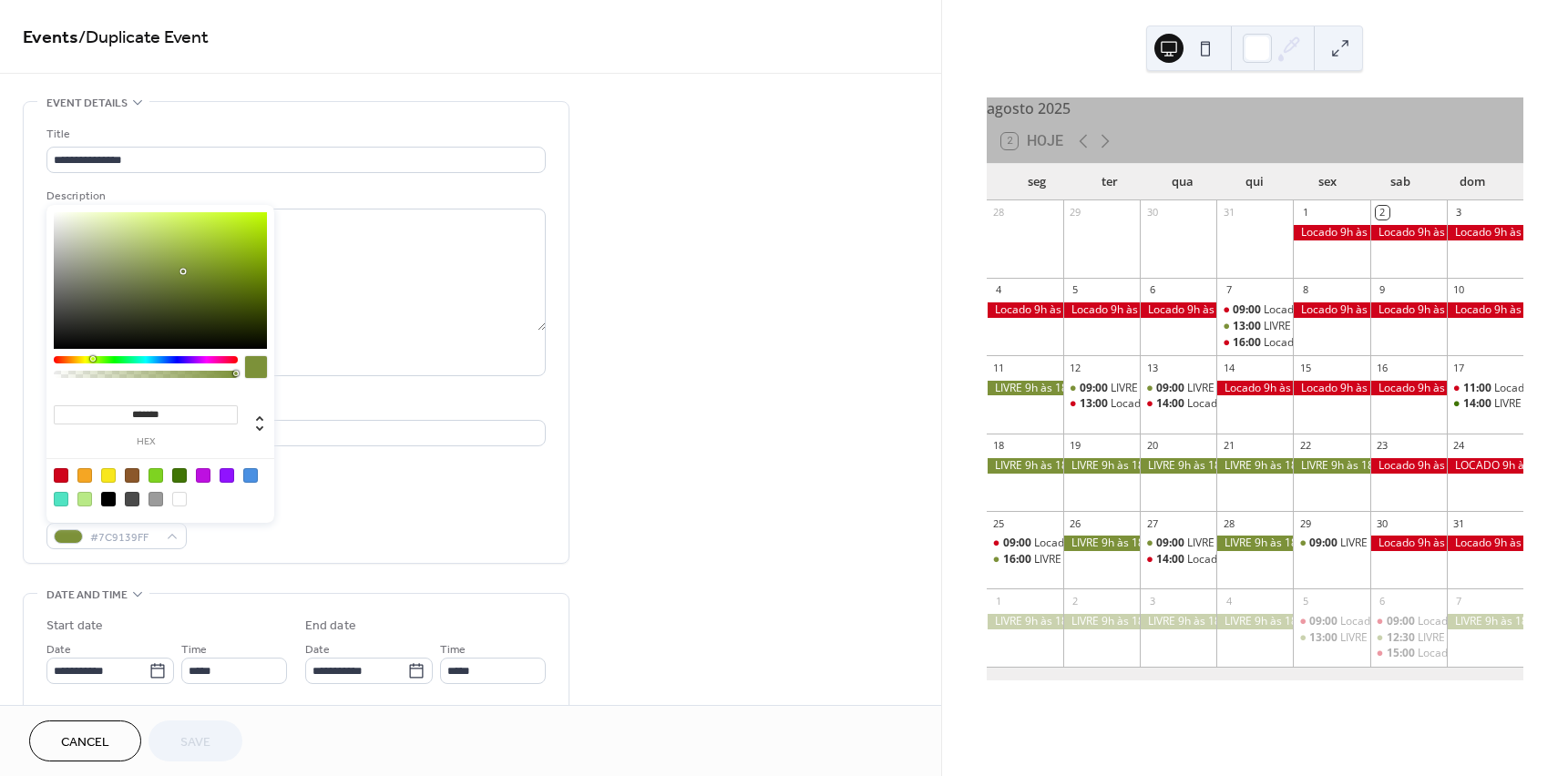 click at bounding box center [61, 475] 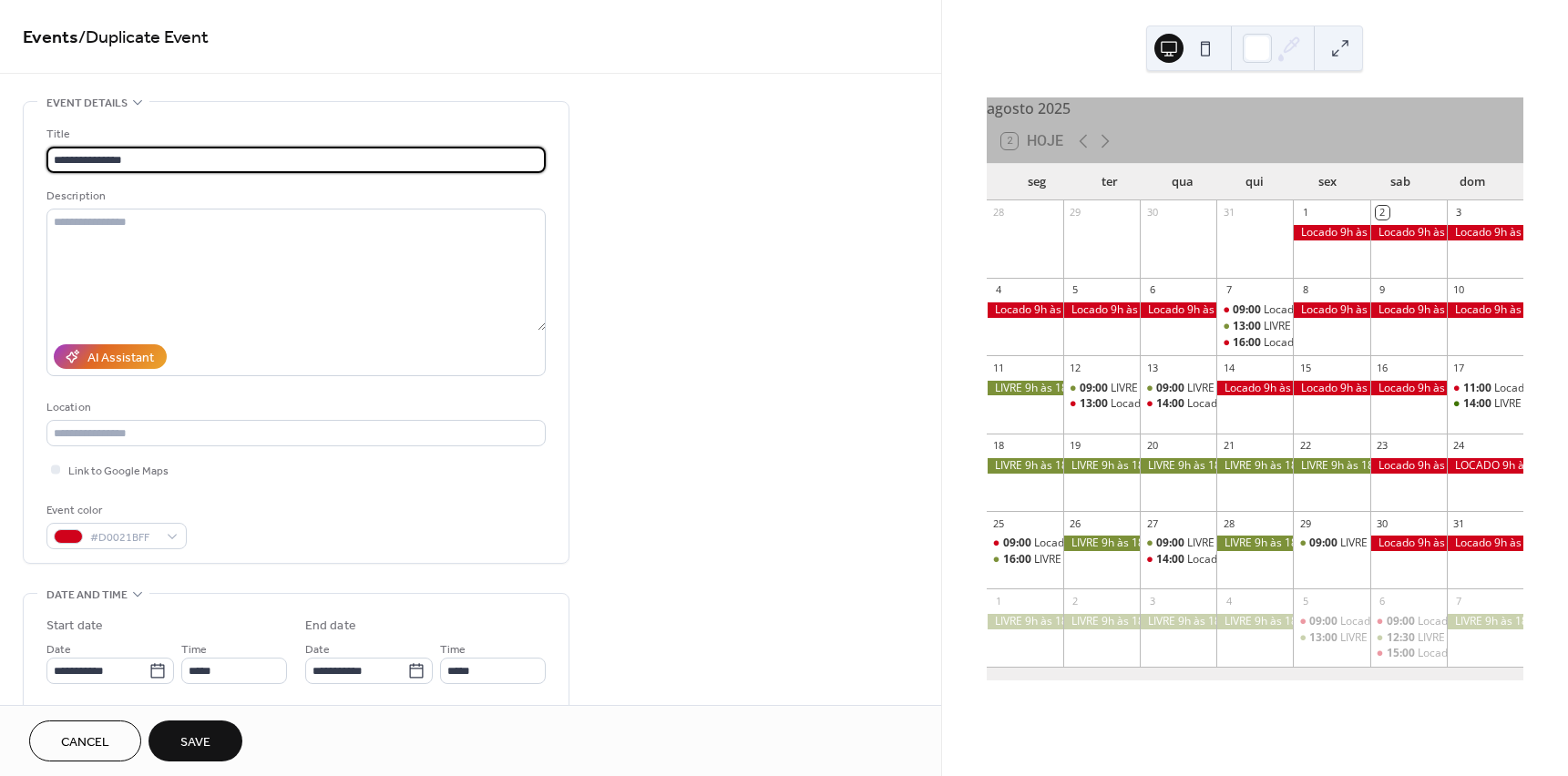 drag, startPoint x: 159, startPoint y: 158, endPoint x: -43, endPoint y: 154, distance: 202.0396 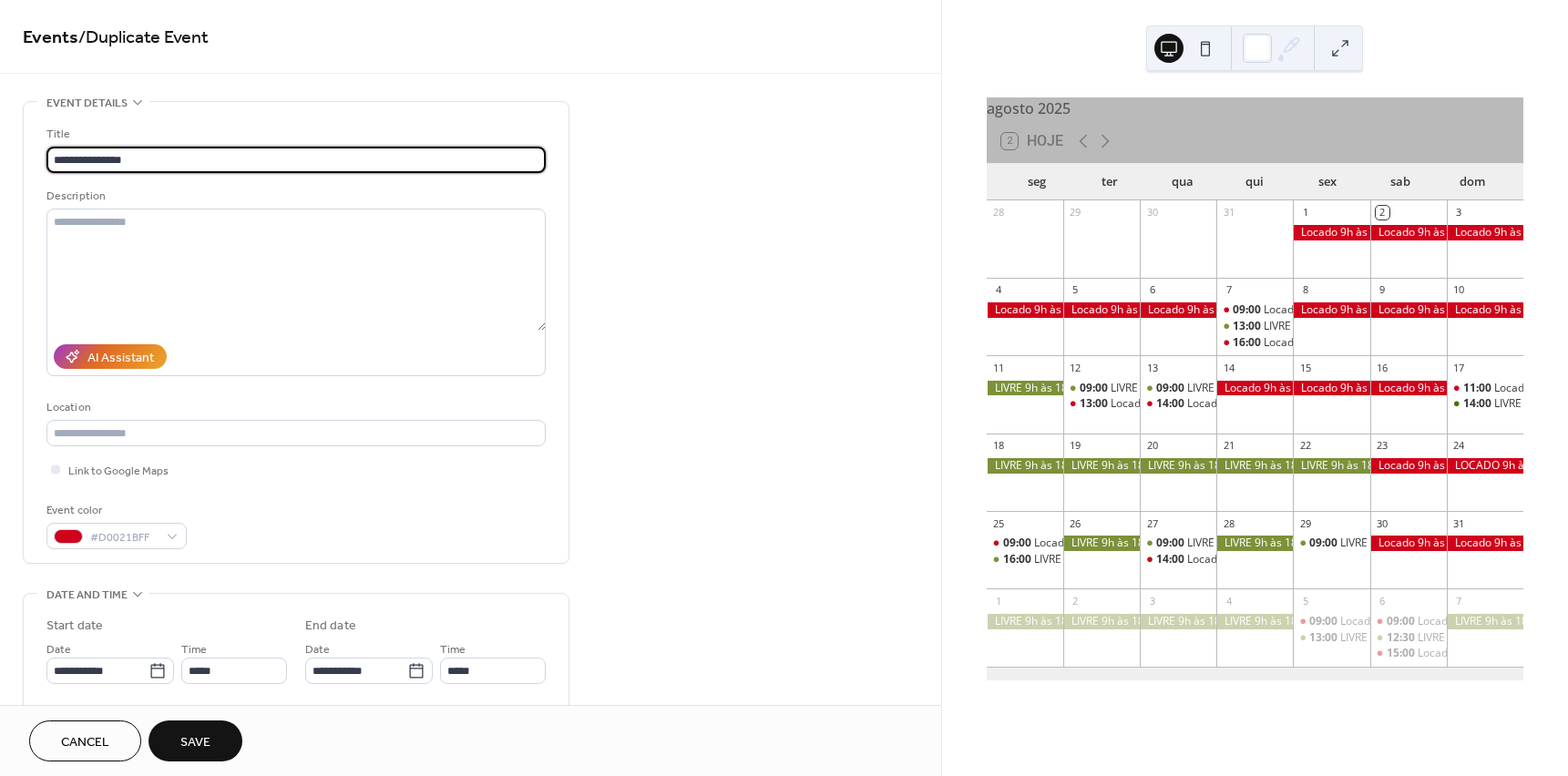 click on "**********" at bounding box center [784, 388] 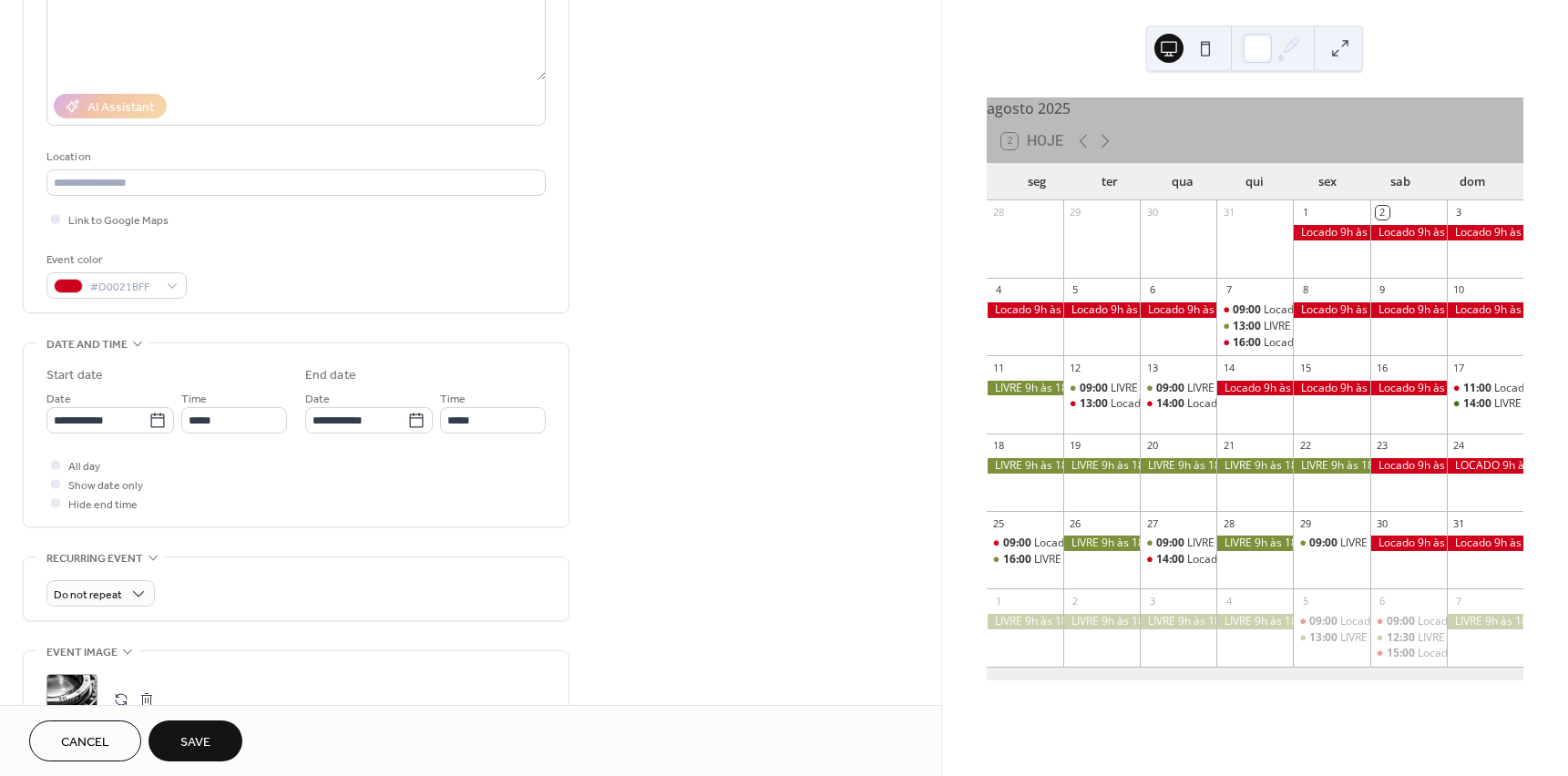 scroll, scrollTop: 273, scrollLeft: 0, axis: vertical 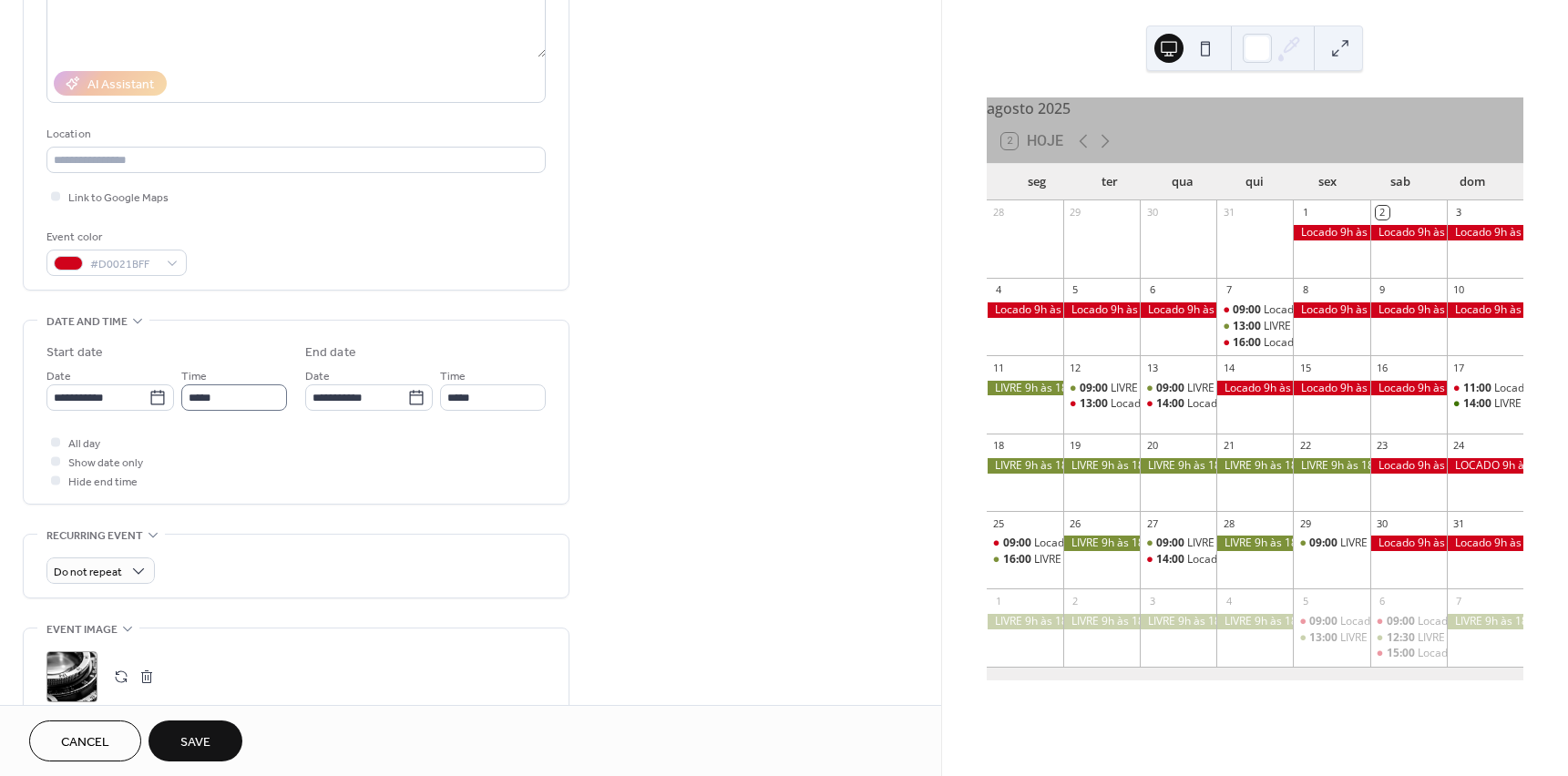type on "******" 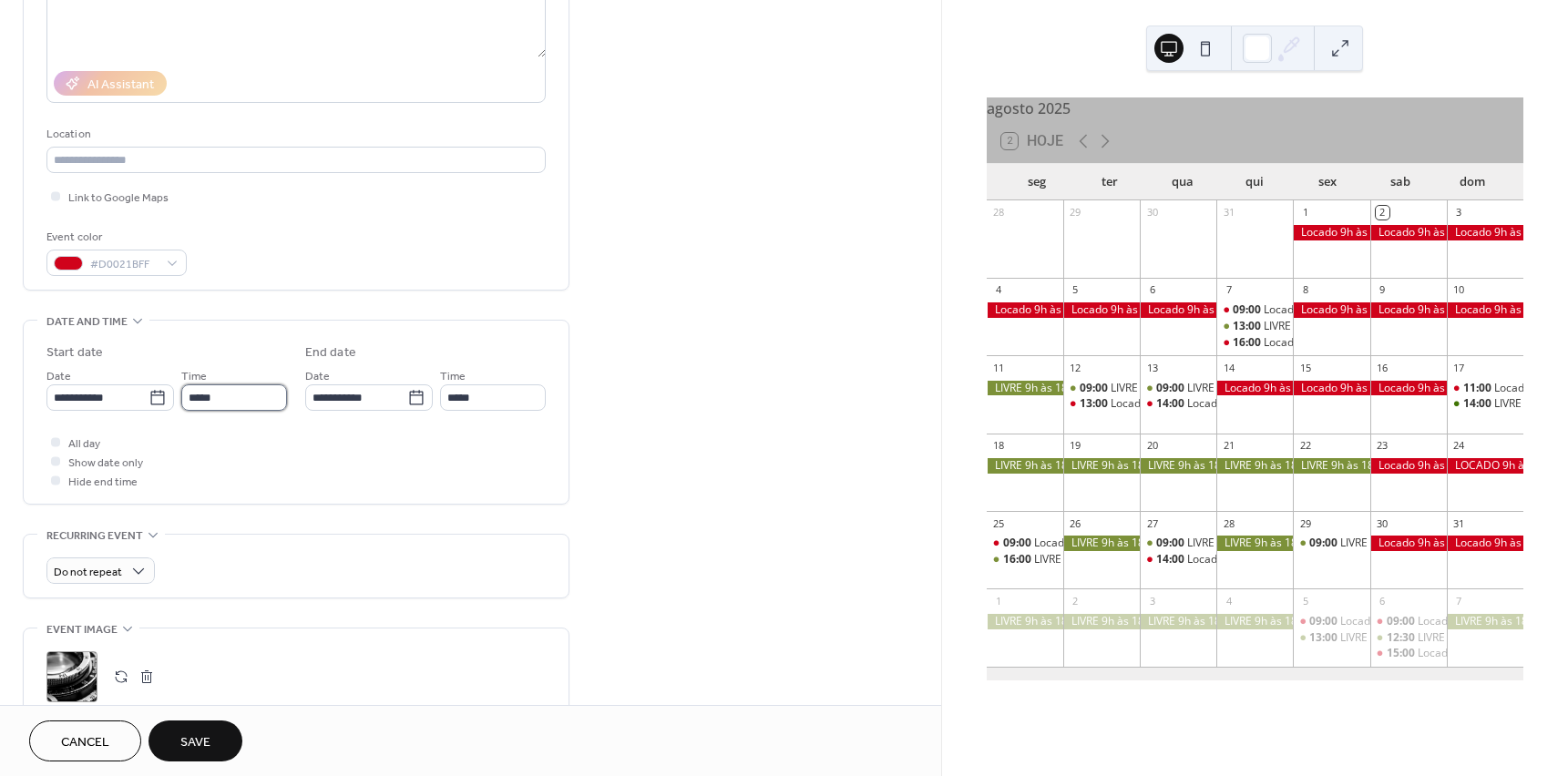 click on "*****" at bounding box center [234, 397] 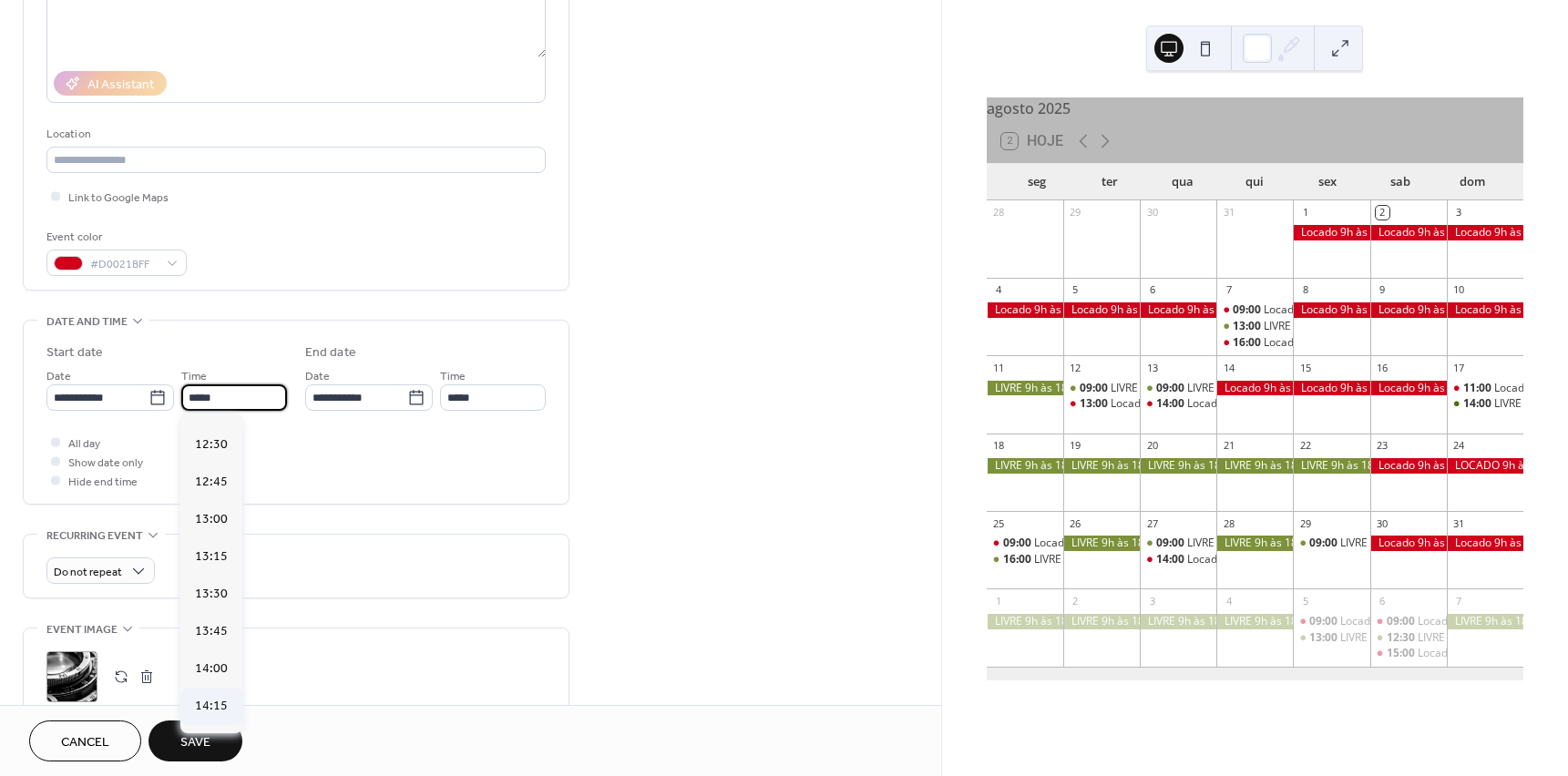 scroll, scrollTop: 1891, scrollLeft: 0, axis: vertical 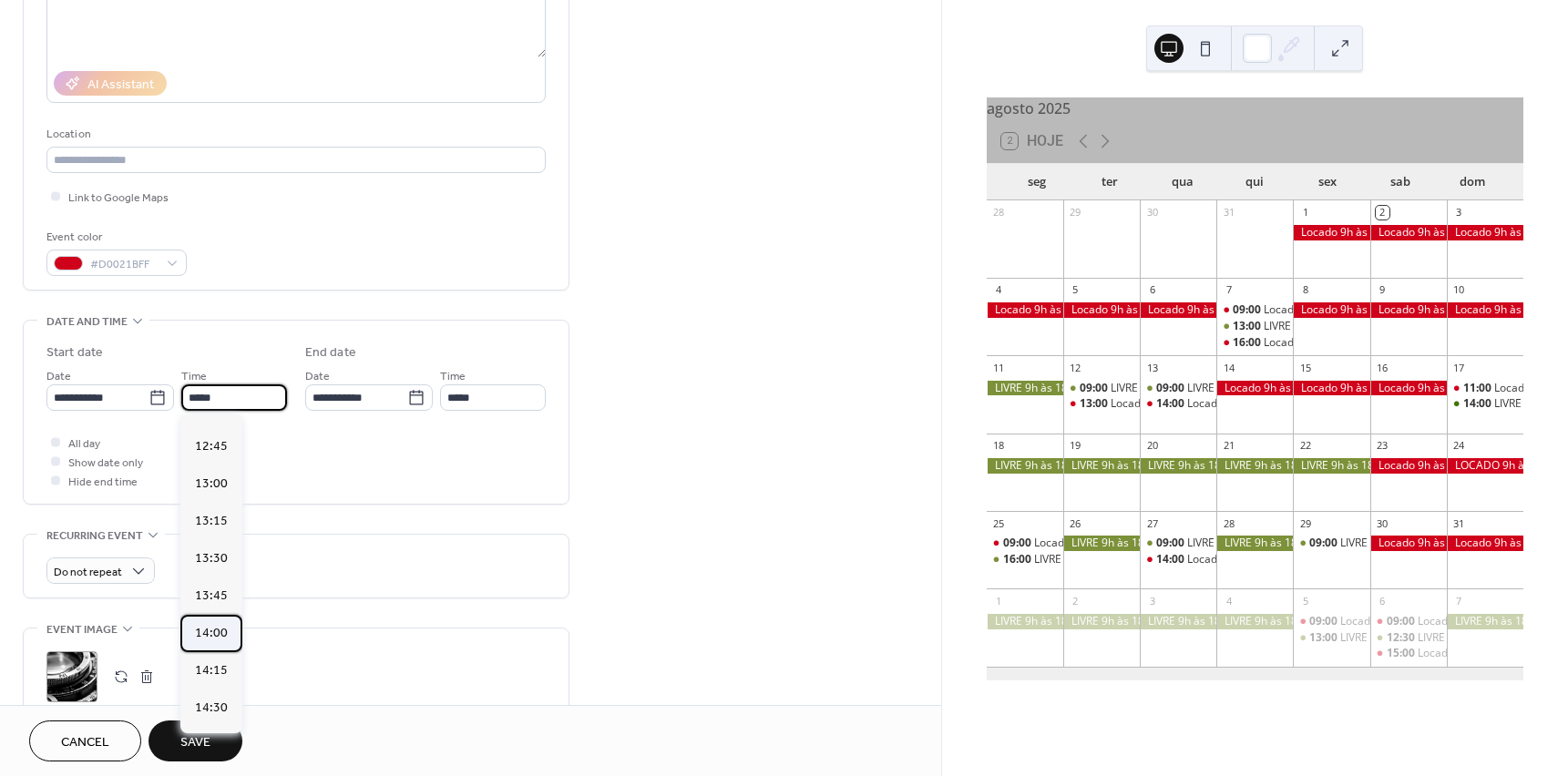 click on "14:00" at bounding box center (211, 633) 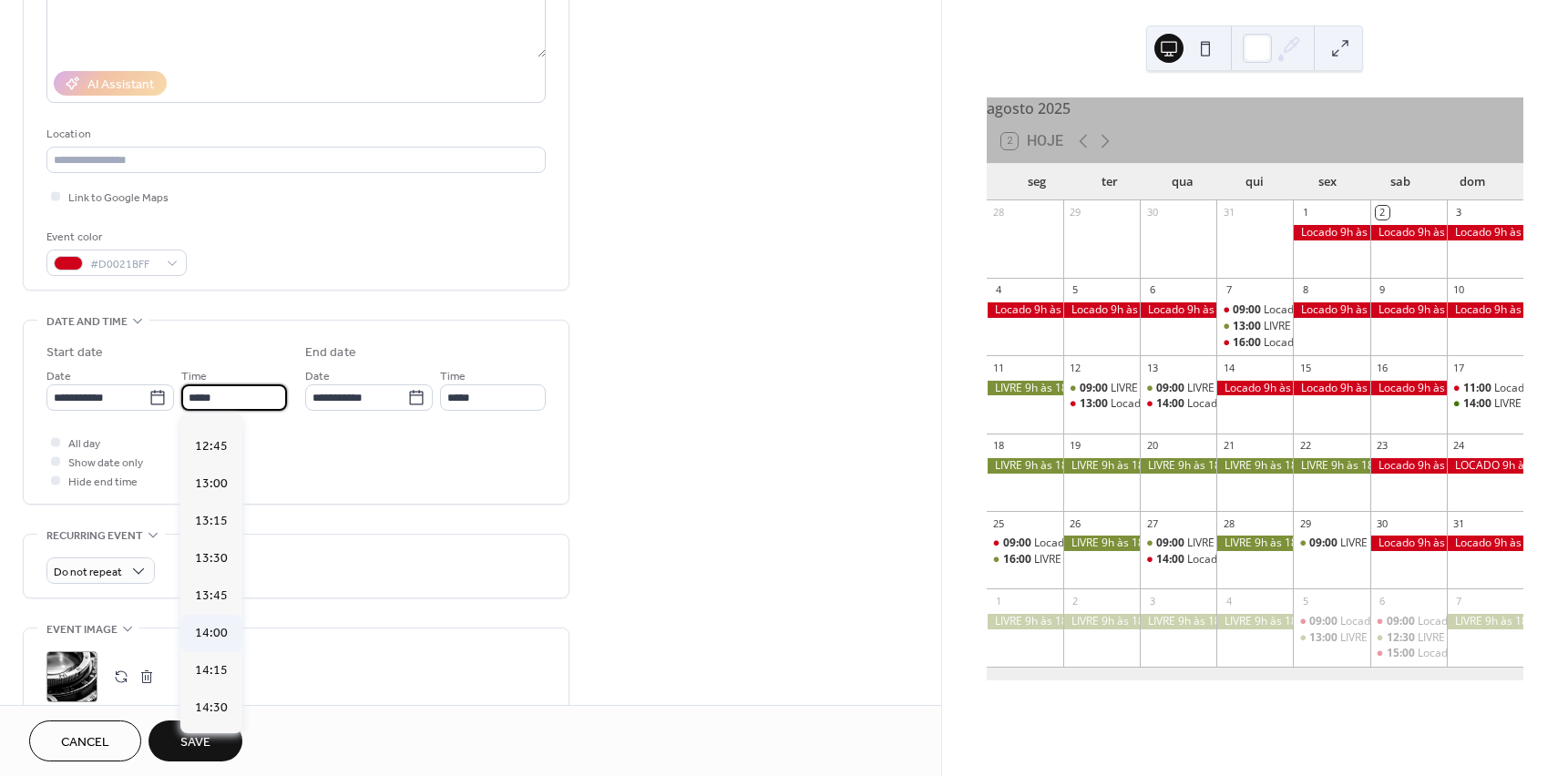 type on "*****" 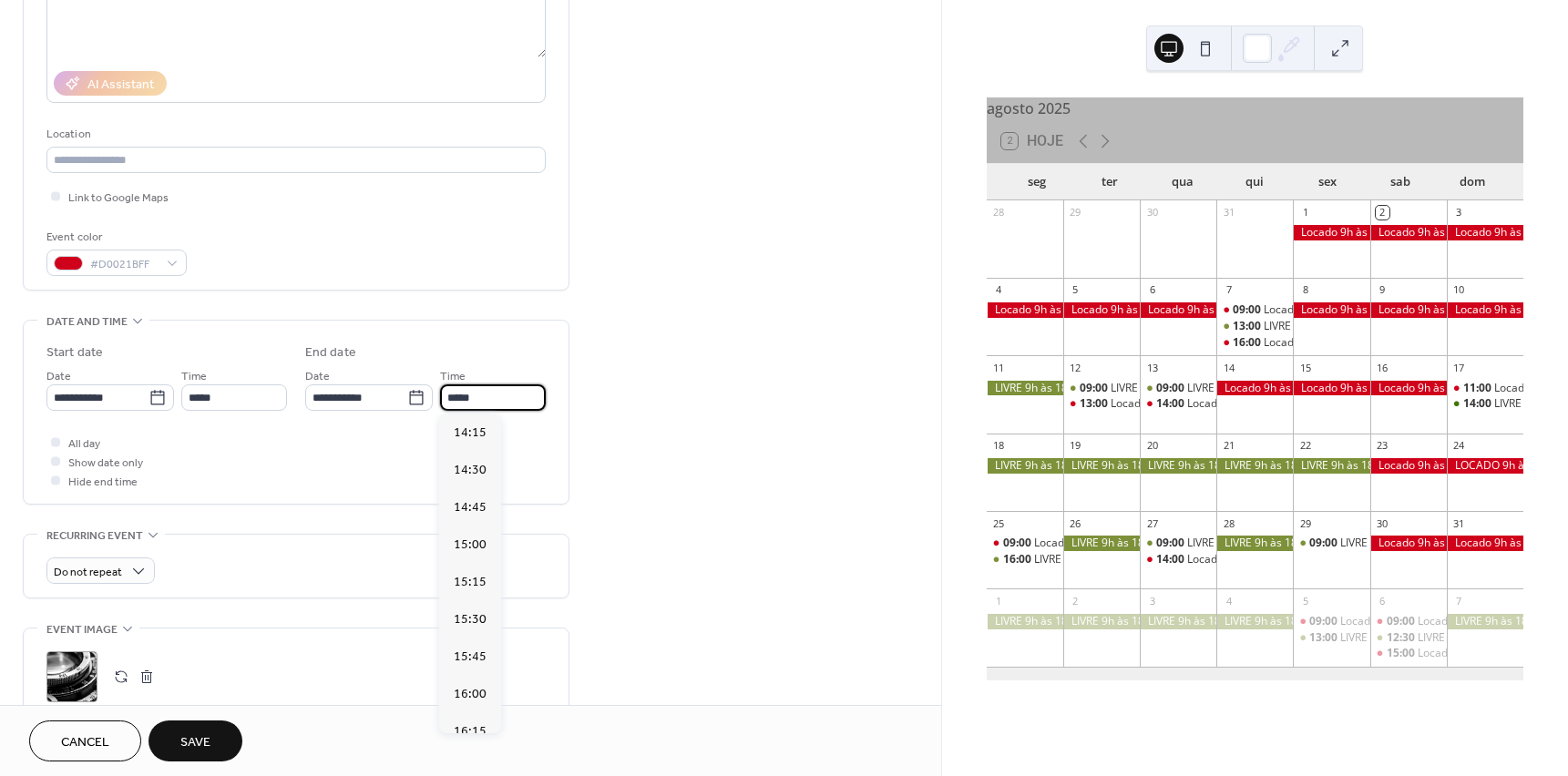 click on "*****" at bounding box center [493, 397] 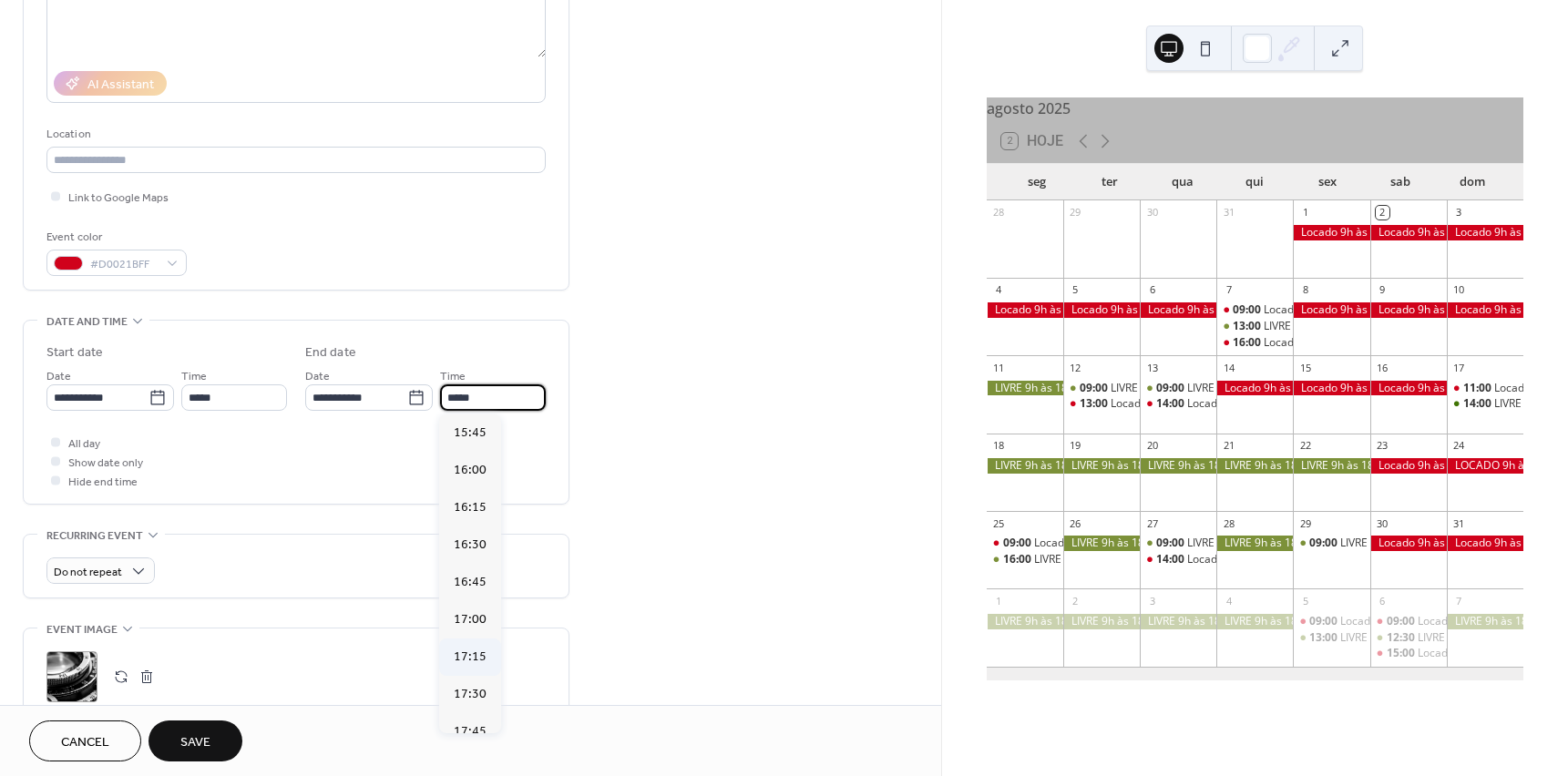 scroll, scrollTop: 105, scrollLeft: 0, axis: vertical 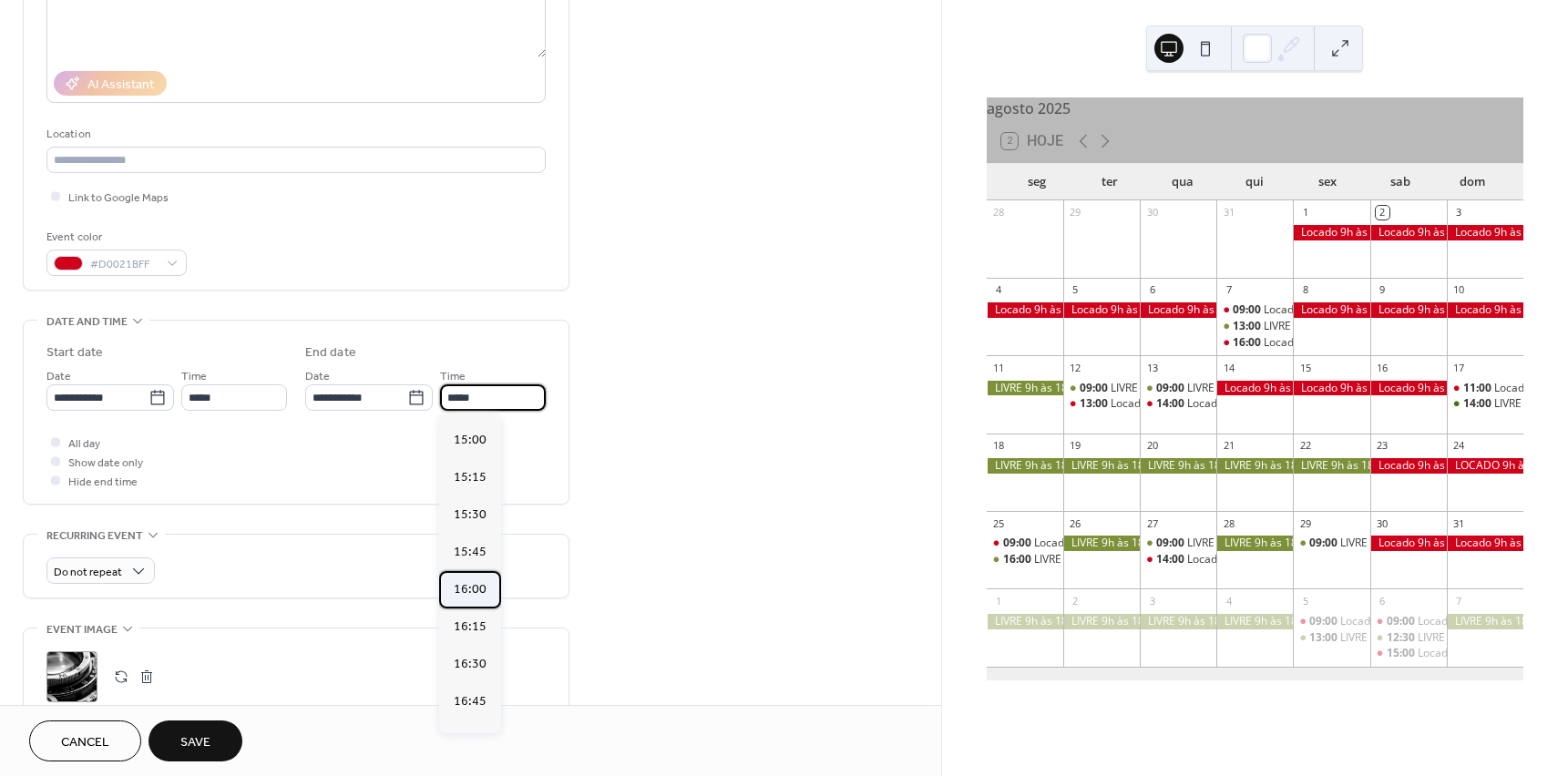 click on "16:00" at bounding box center (470, 589) 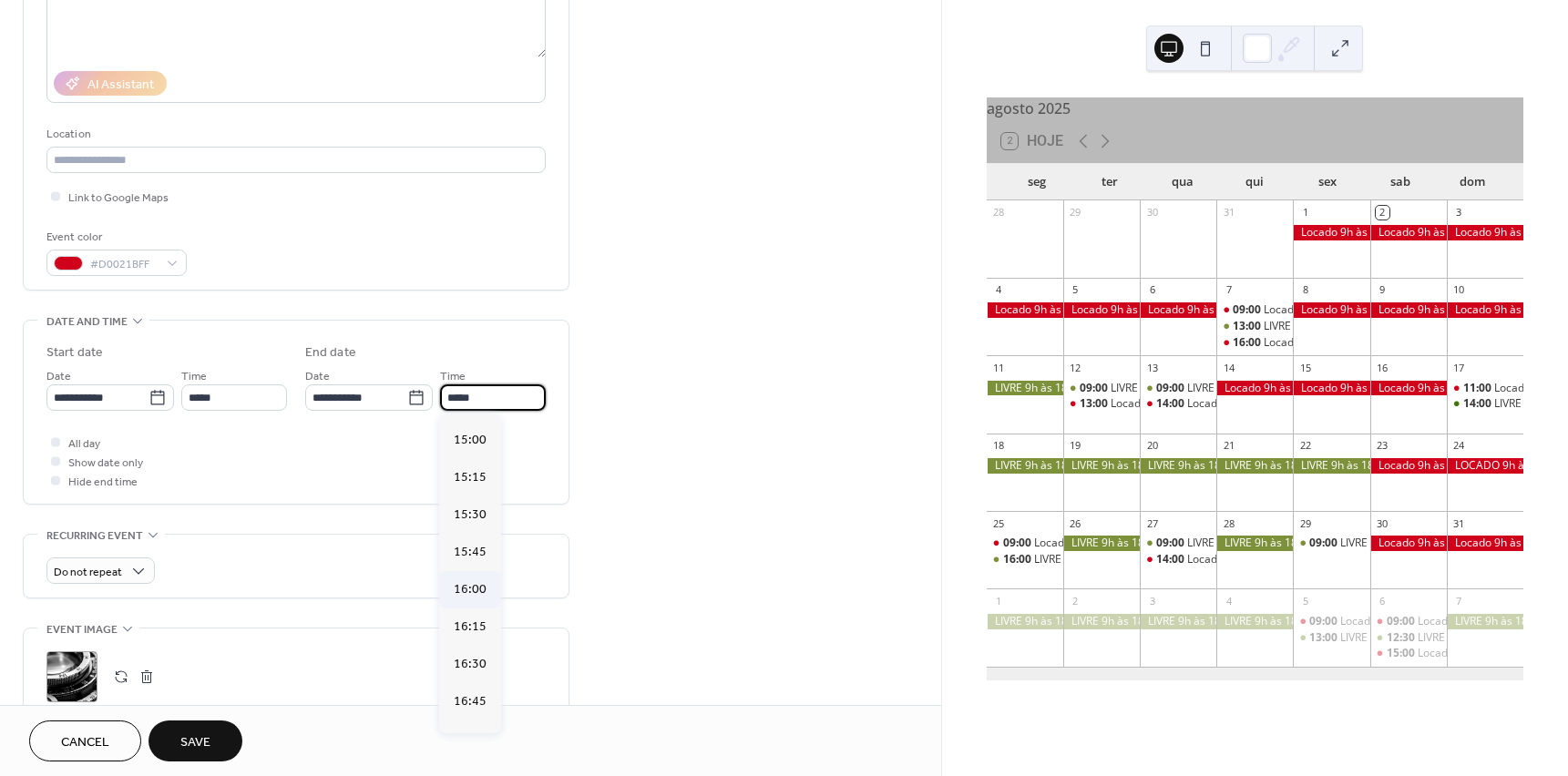 type on "*****" 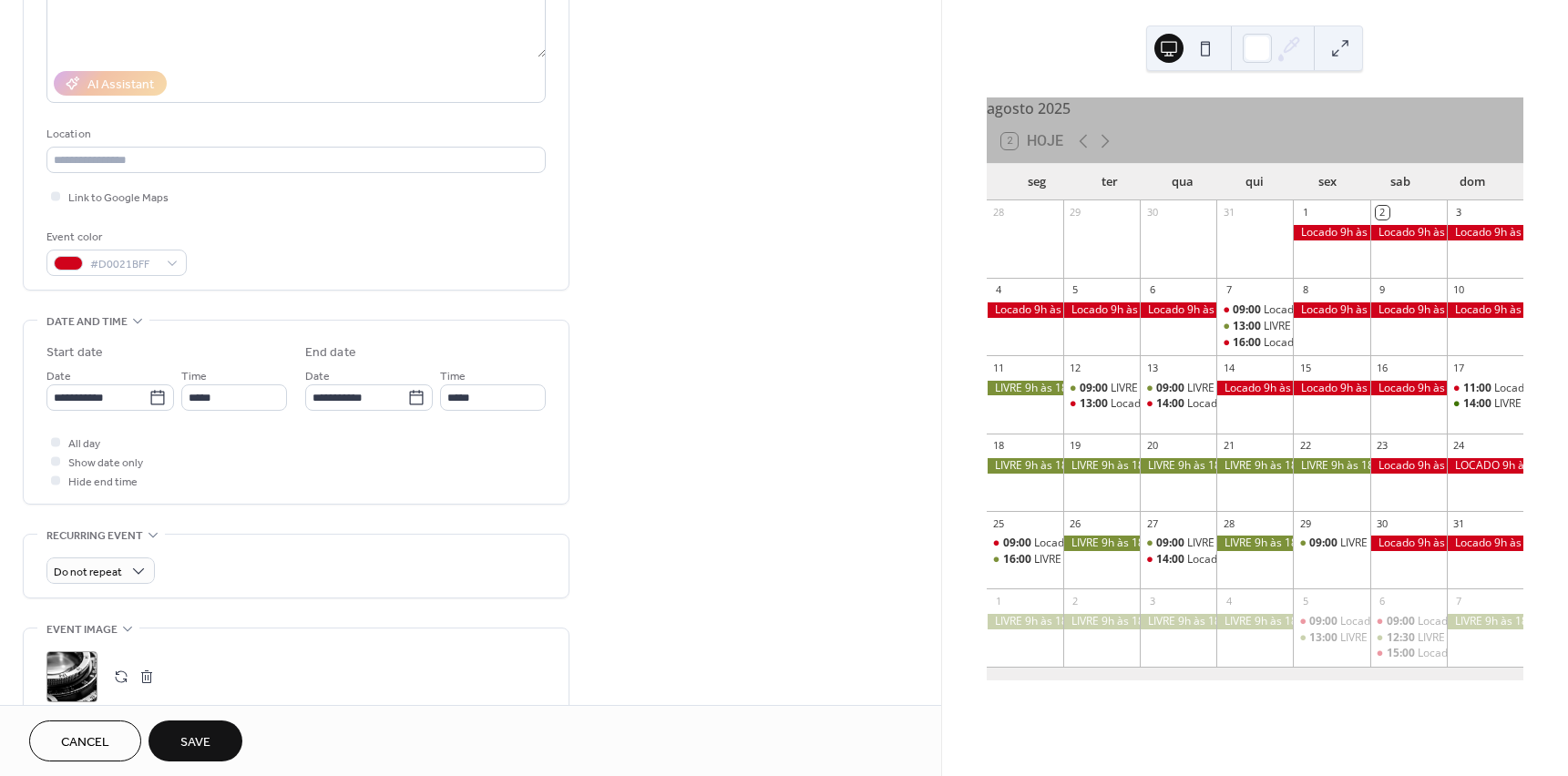 click on "Save" at bounding box center (195, 742) 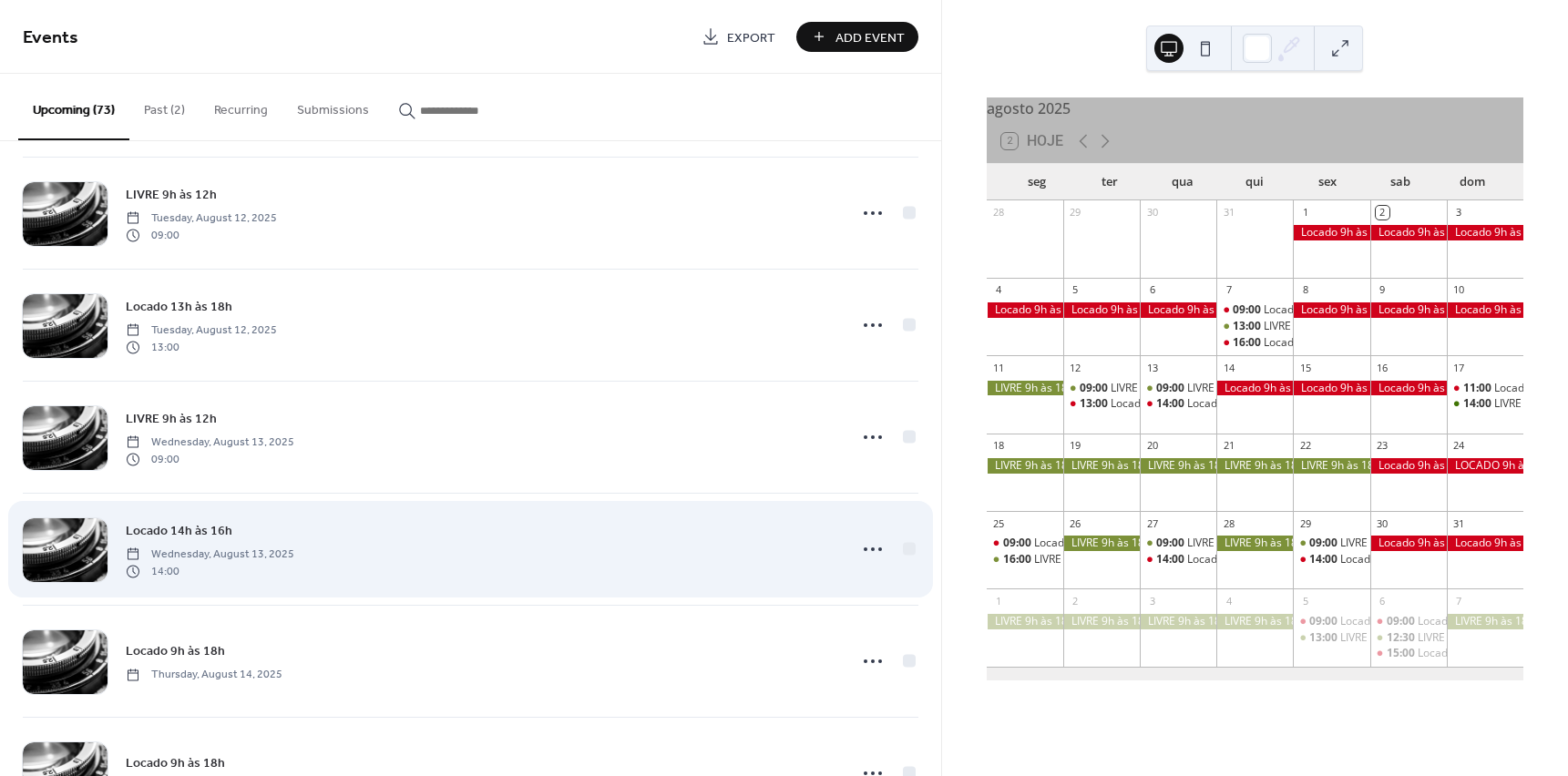 scroll, scrollTop: 1366, scrollLeft: 0, axis: vertical 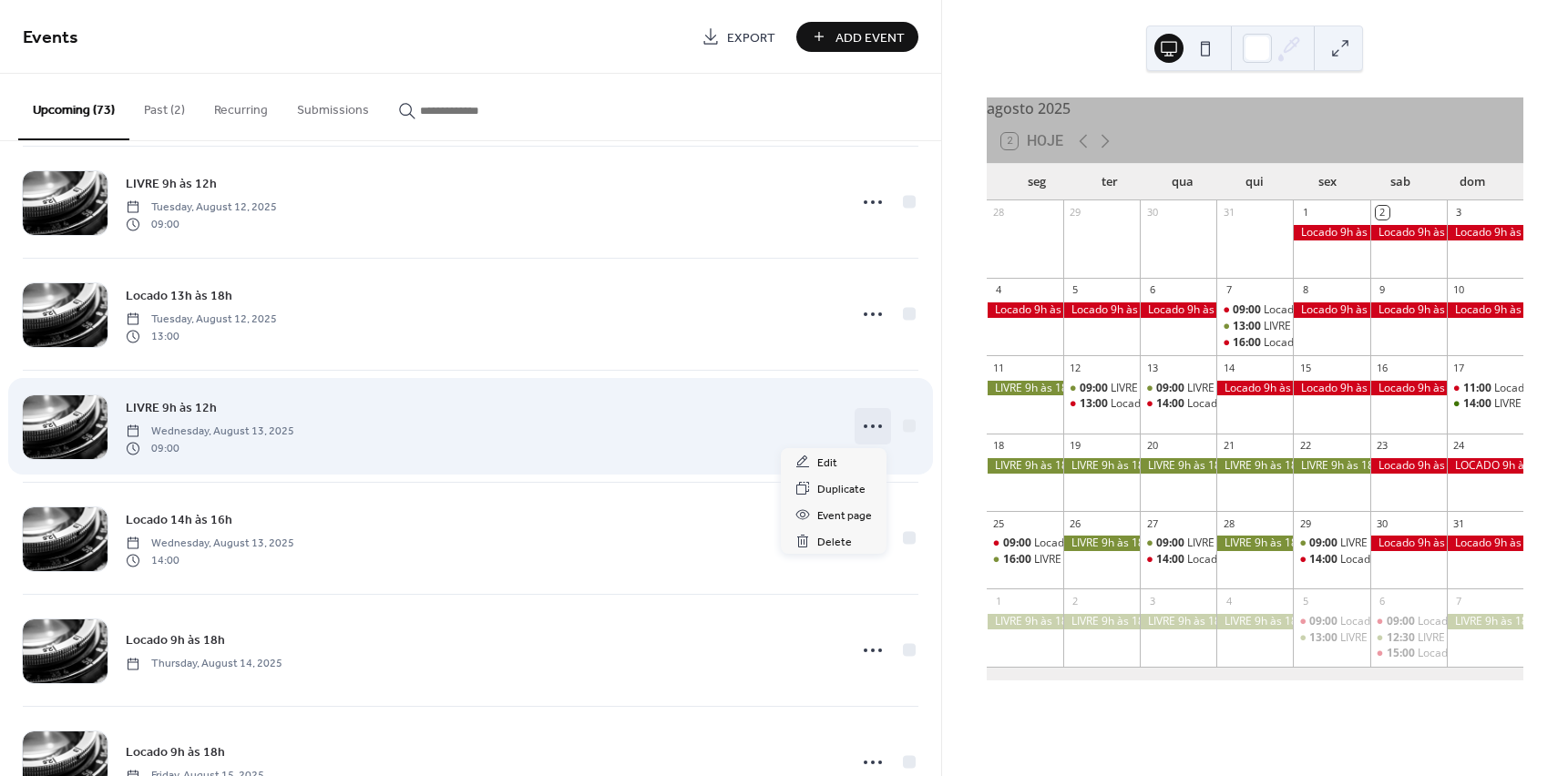 click 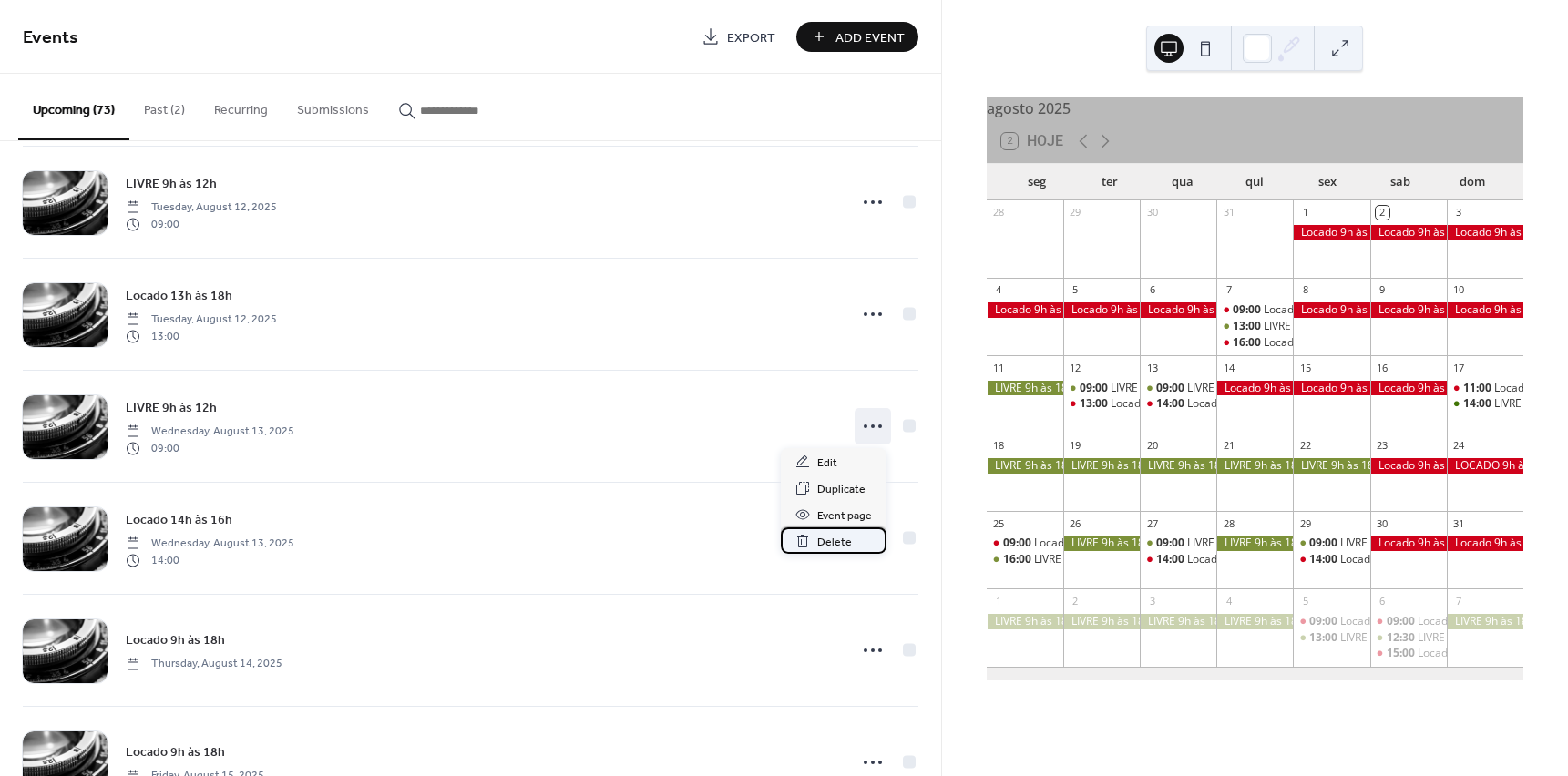 click on "Delete" at bounding box center [835, 542] 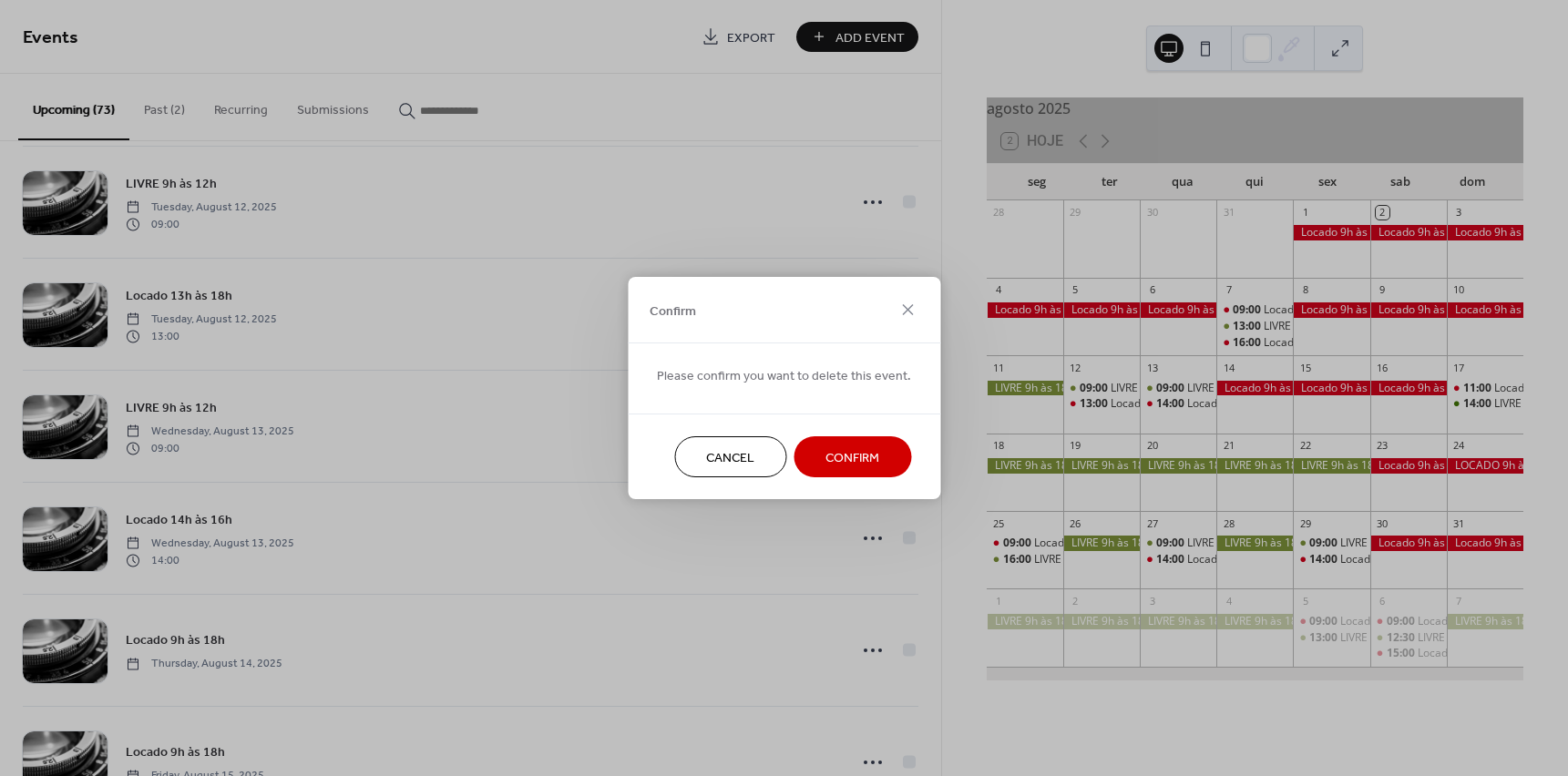 click on "Confirm" at bounding box center [852, 458] 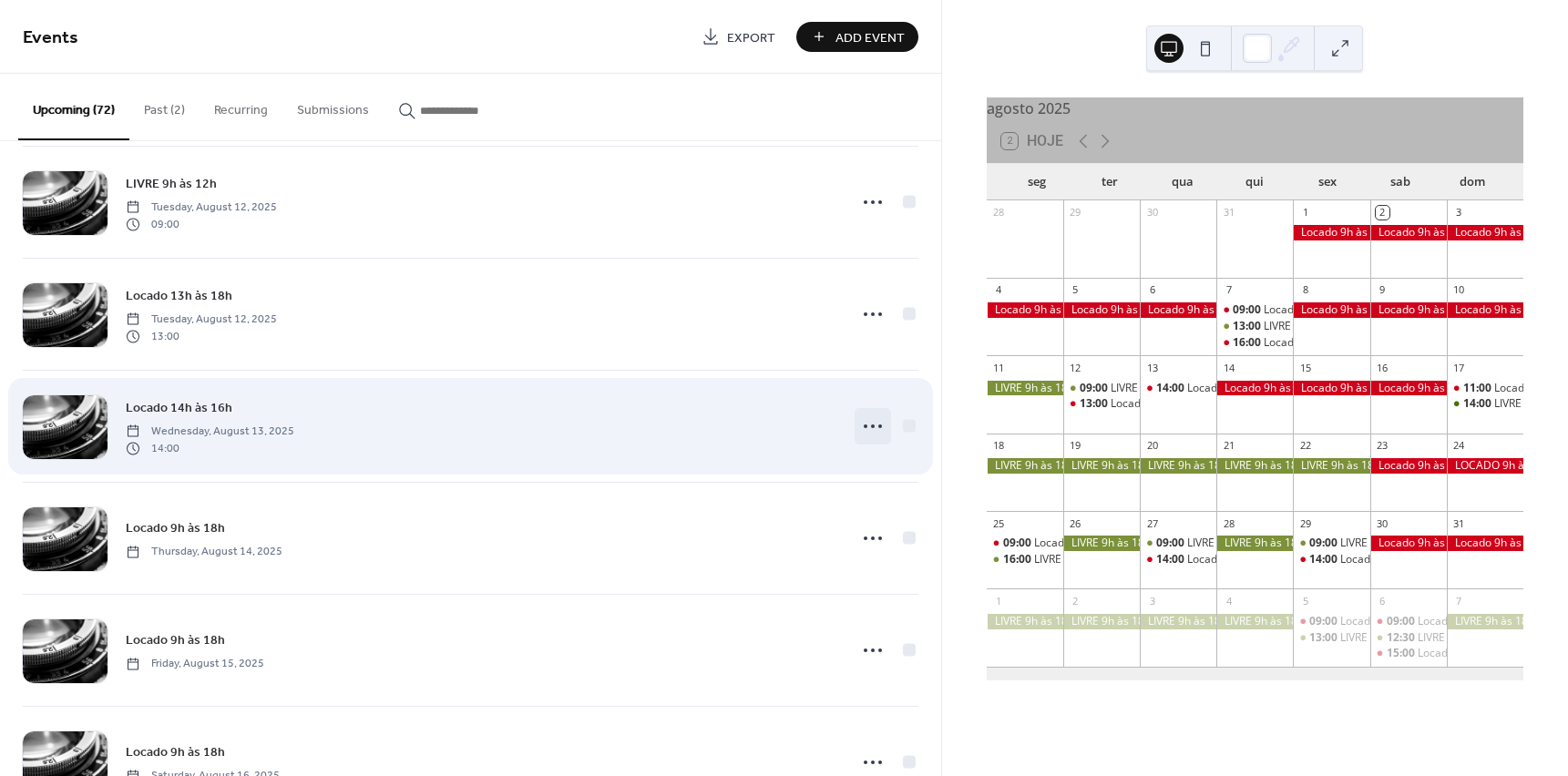 click 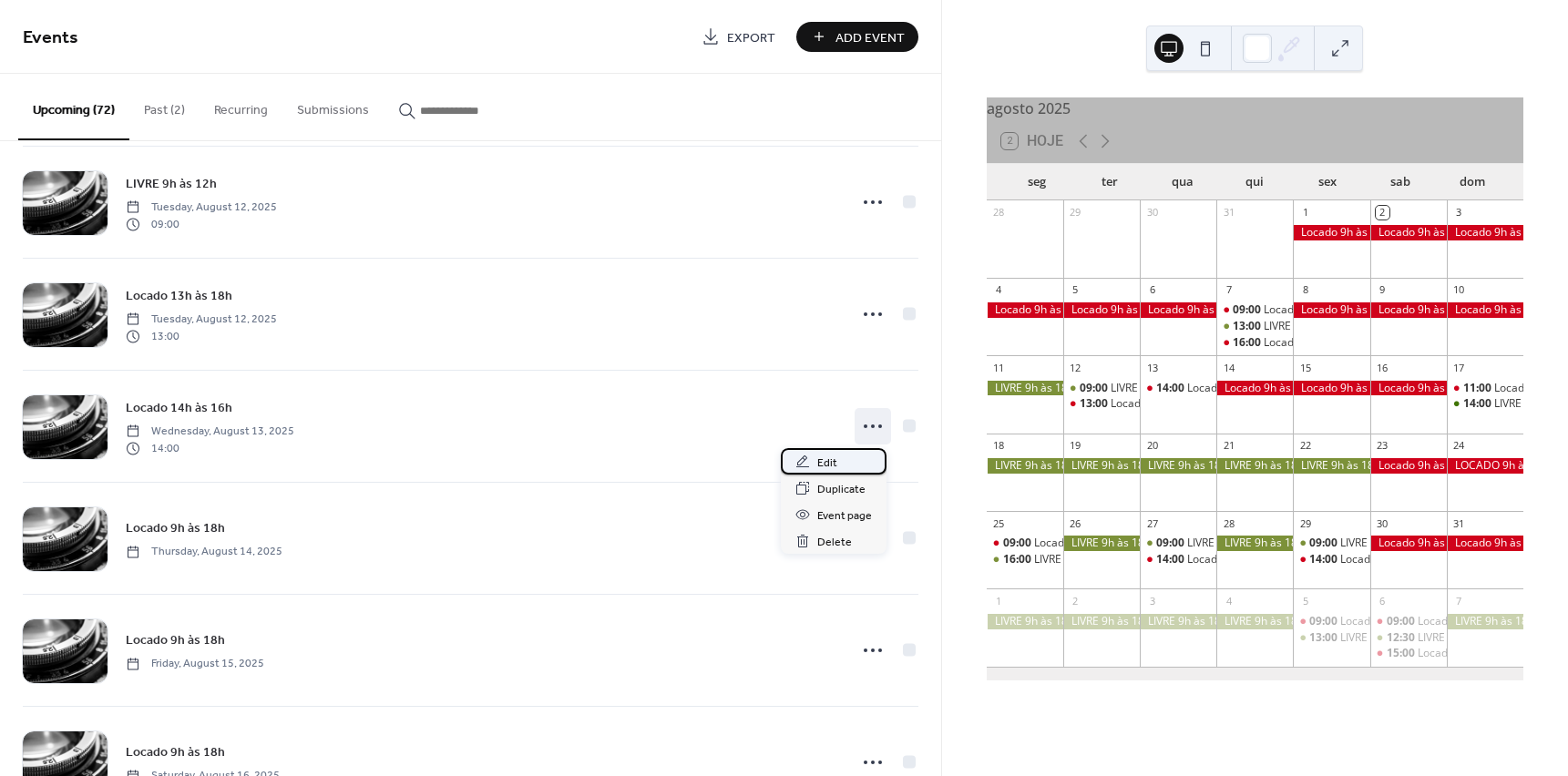 click on "Edit" at bounding box center [827, 463] 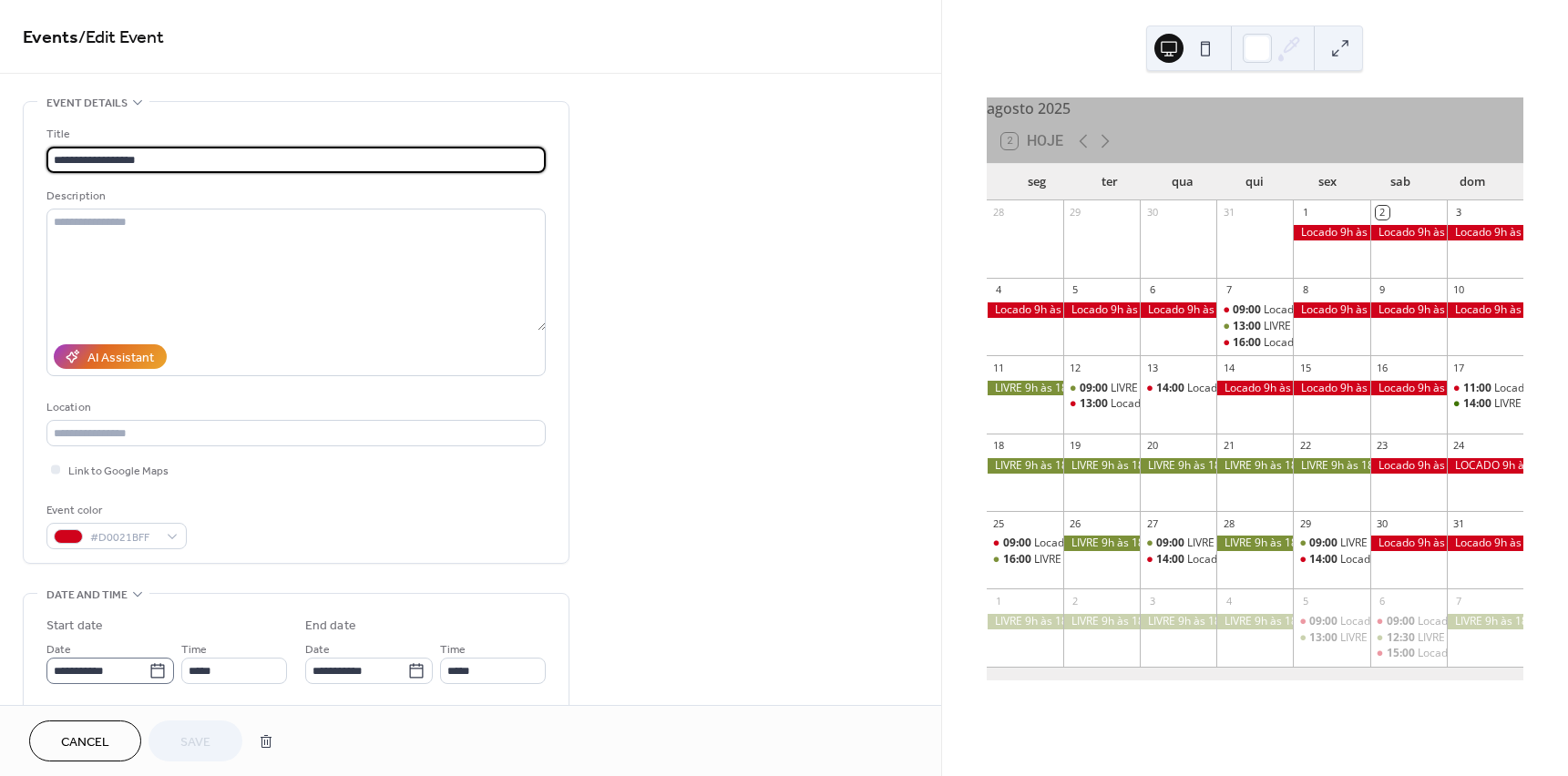 scroll, scrollTop: 1, scrollLeft: 0, axis: vertical 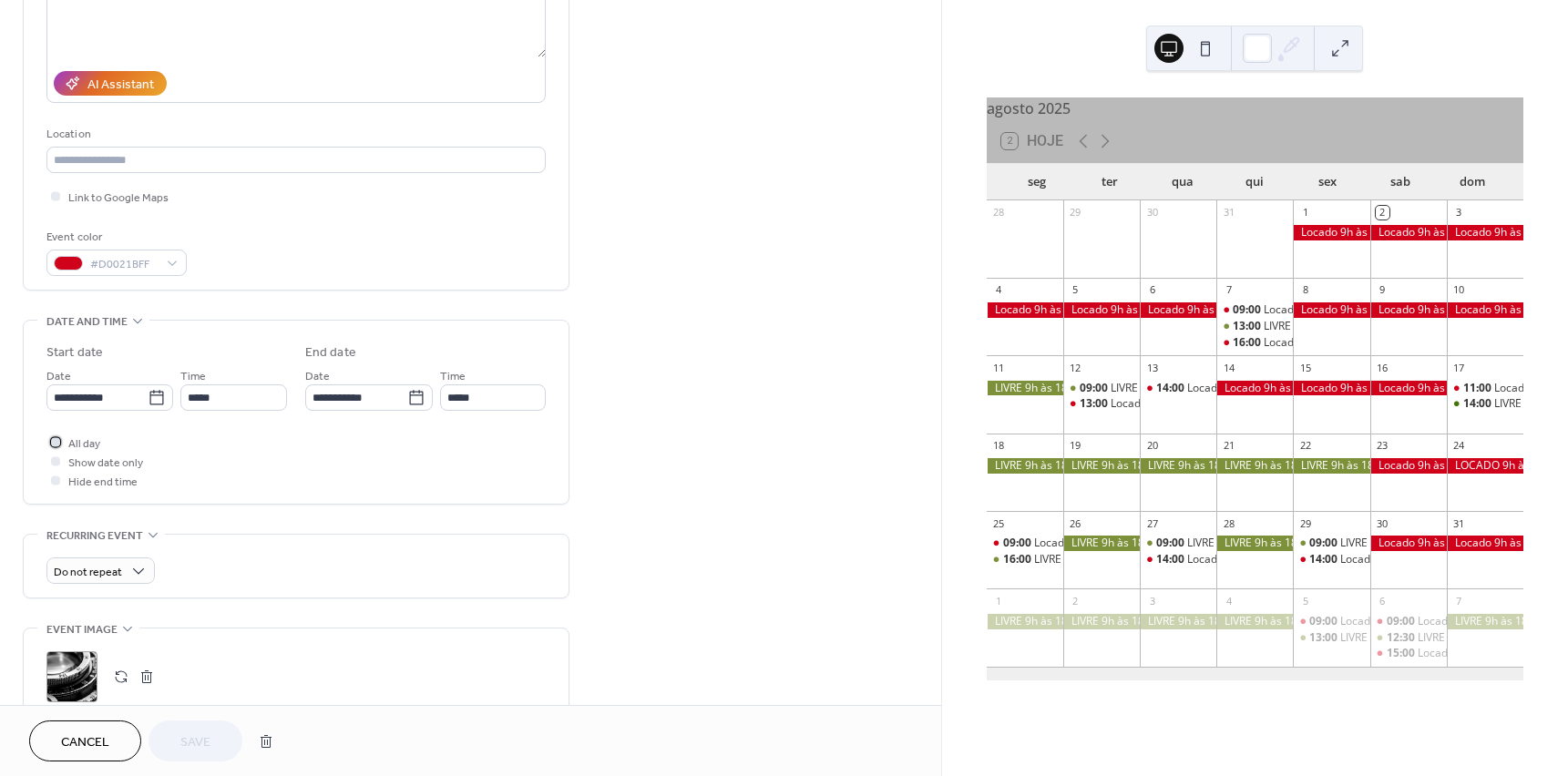 click at bounding box center [56, 442] 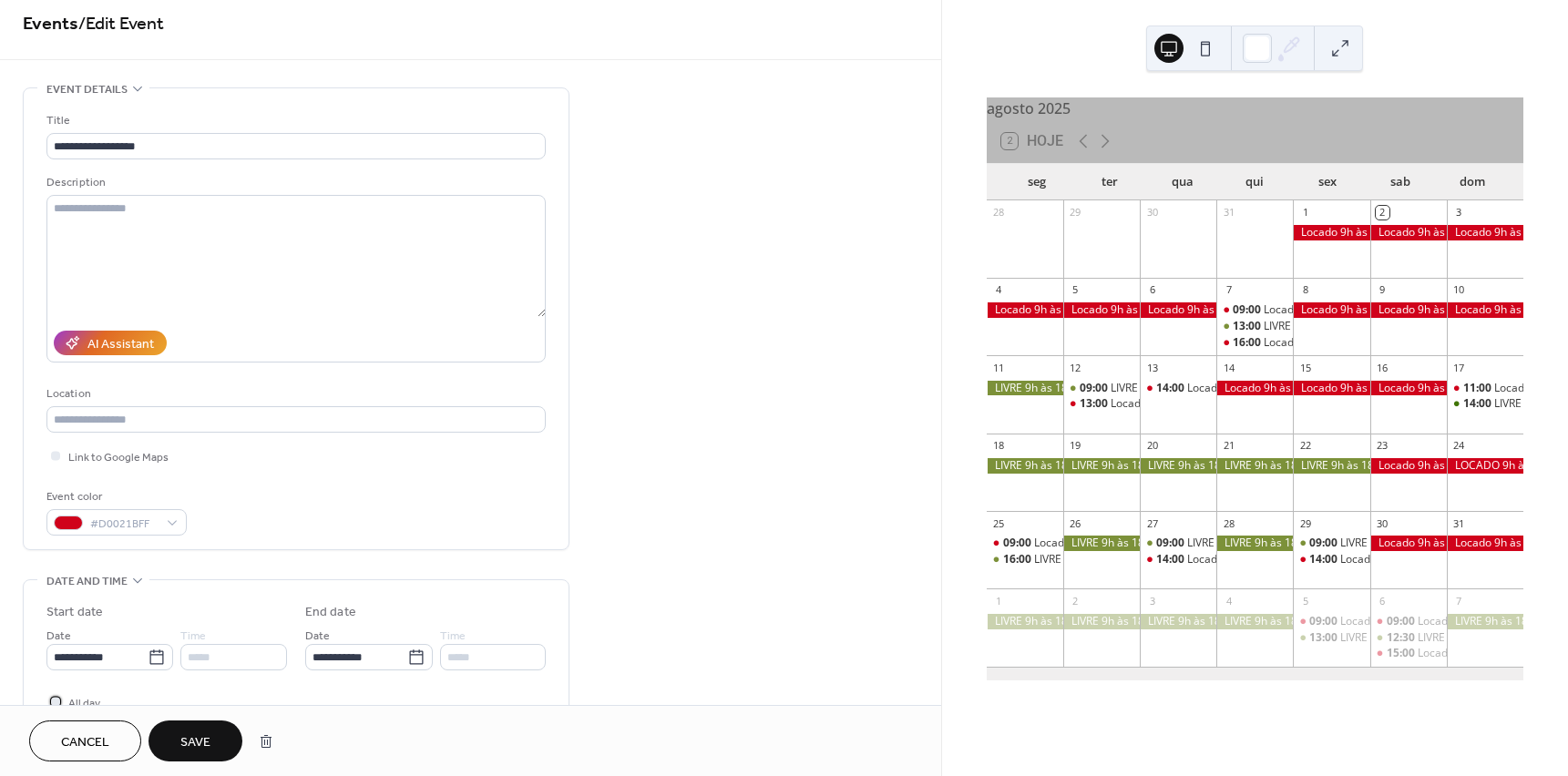 scroll, scrollTop: 0, scrollLeft: 0, axis: both 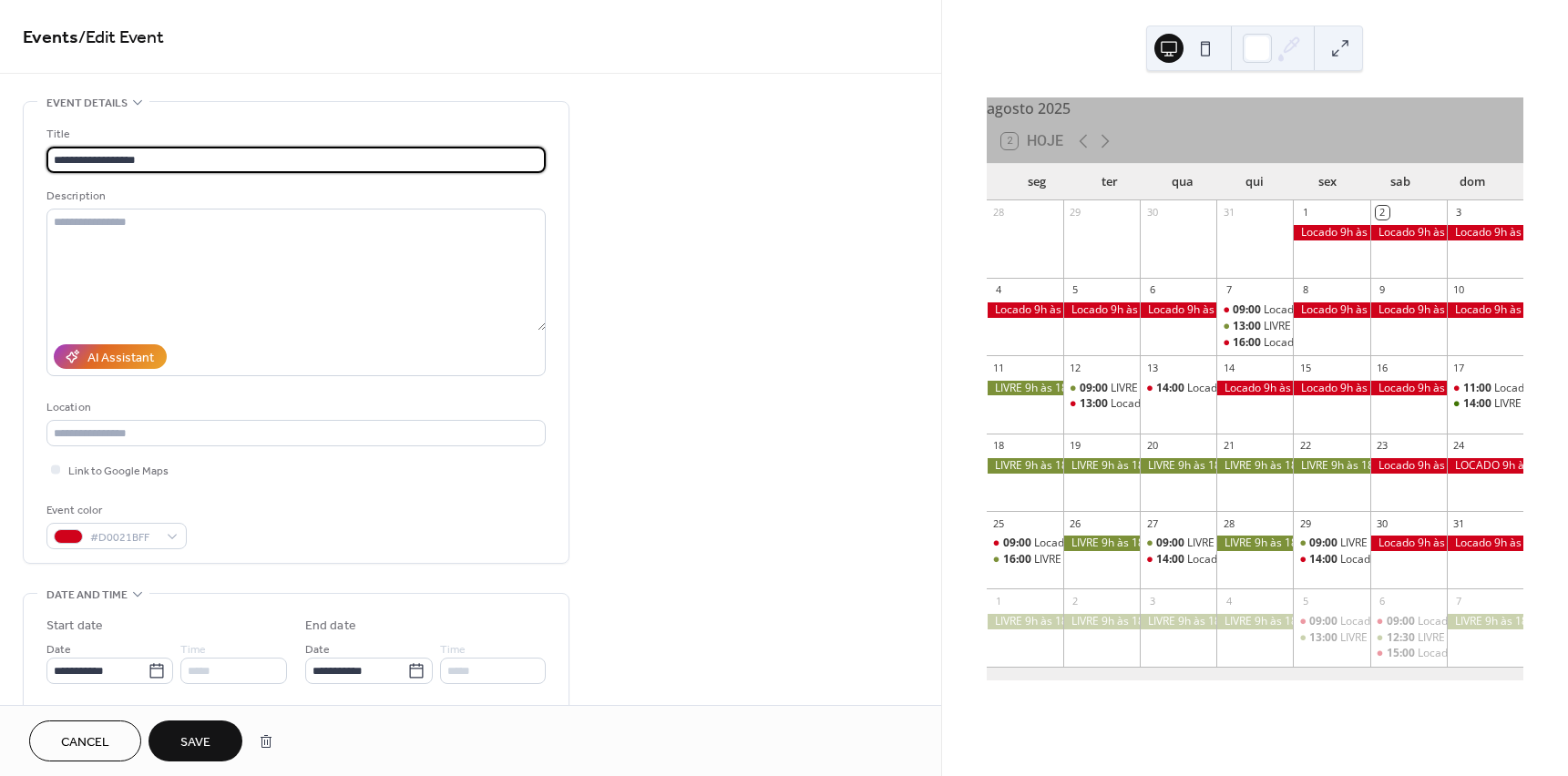 drag, startPoint x: 169, startPoint y: 162, endPoint x: 205, endPoint y: 160, distance: 36.055513 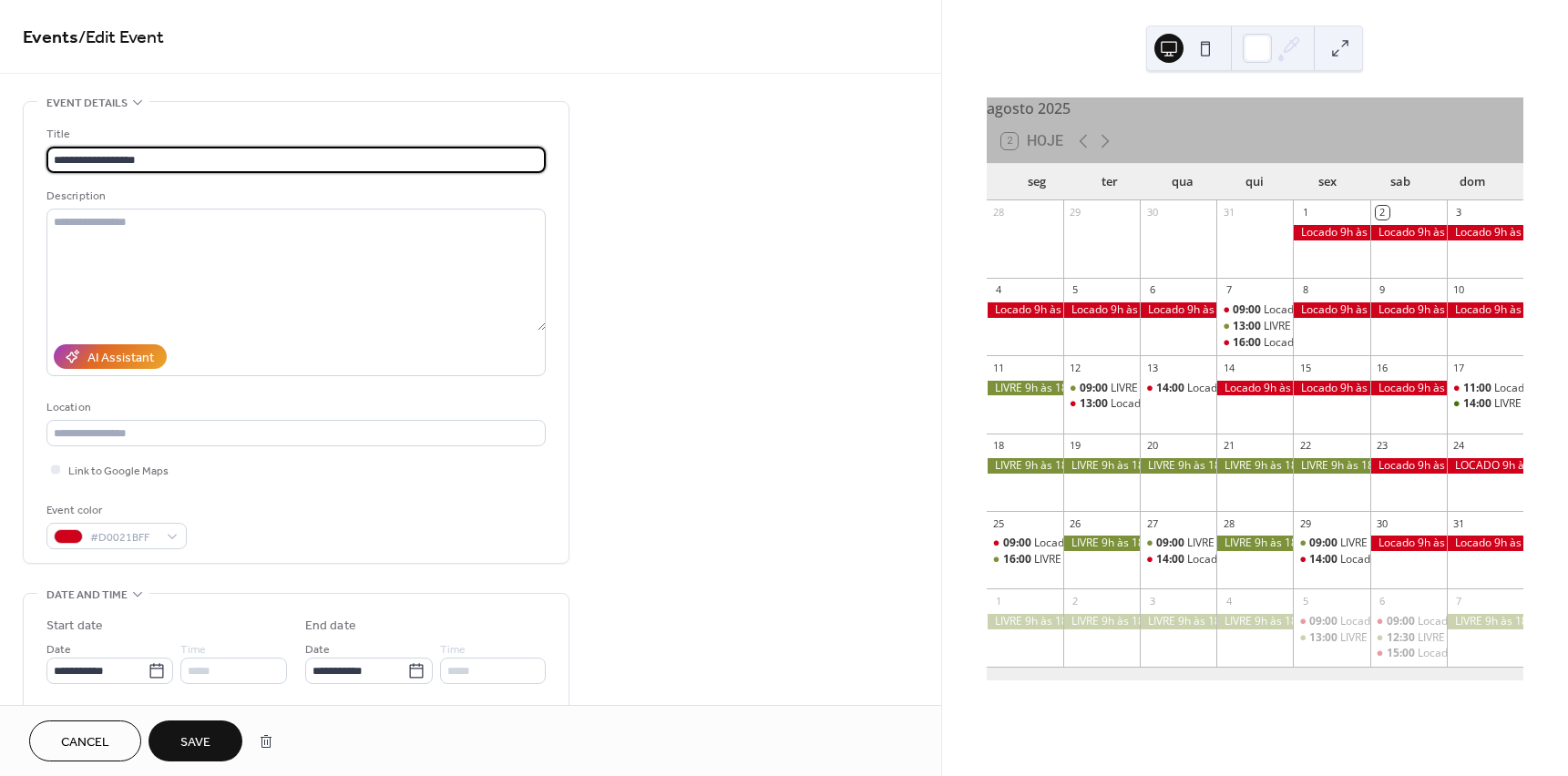 click on "**********" at bounding box center (296, 159) 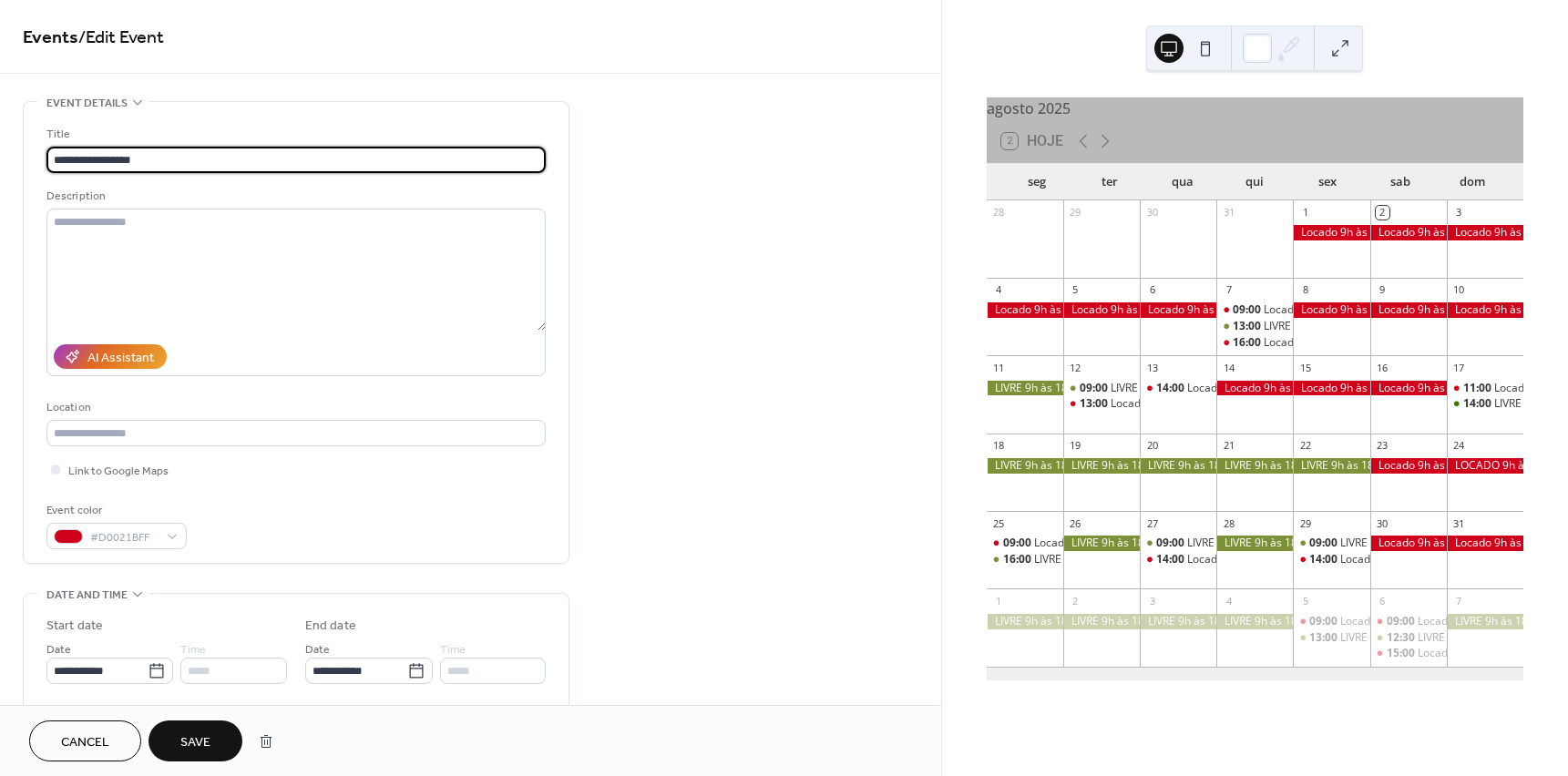 type on "**********" 